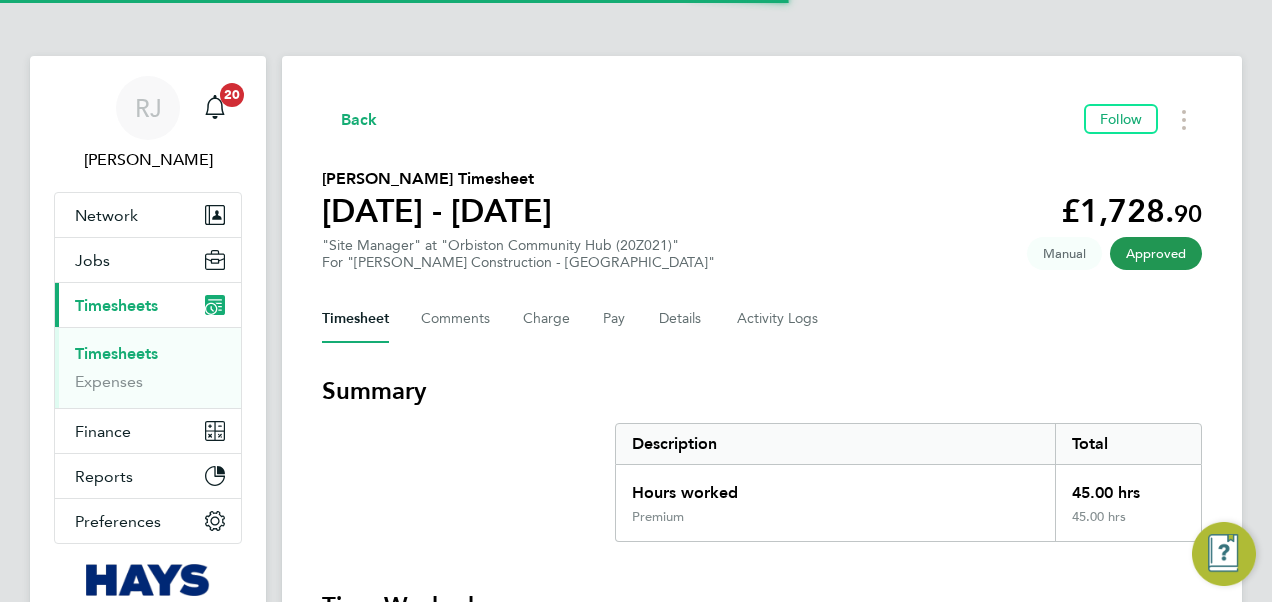 scroll, scrollTop: 0, scrollLeft: 0, axis: both 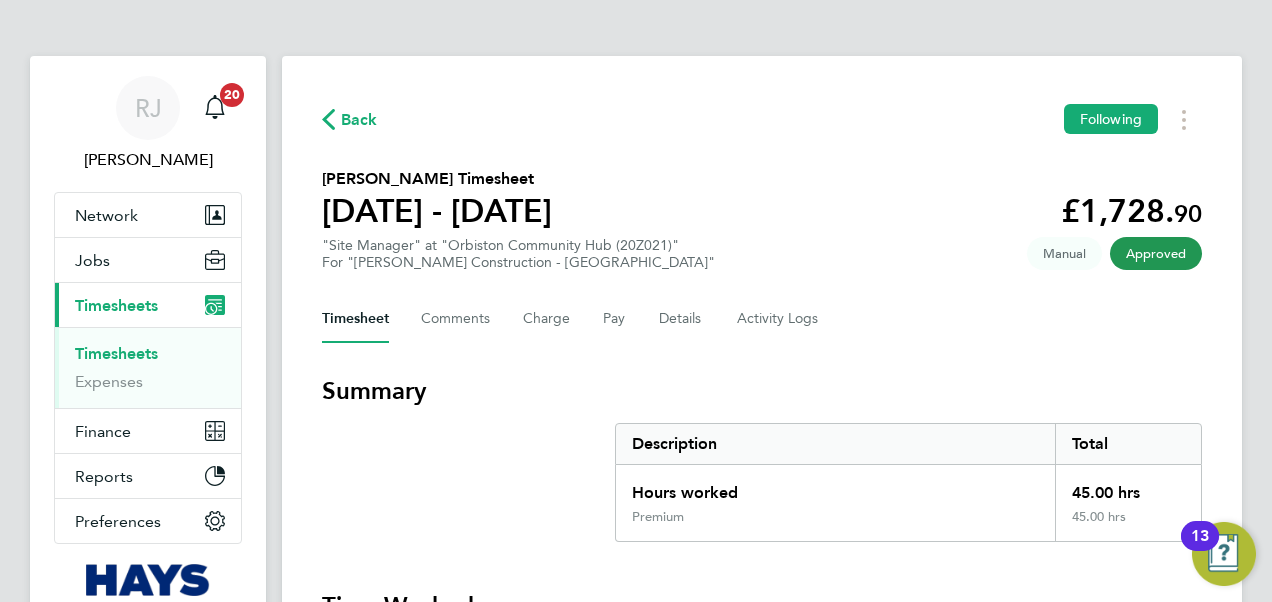 click on "Timesheets" at bounding box center (116, 353) 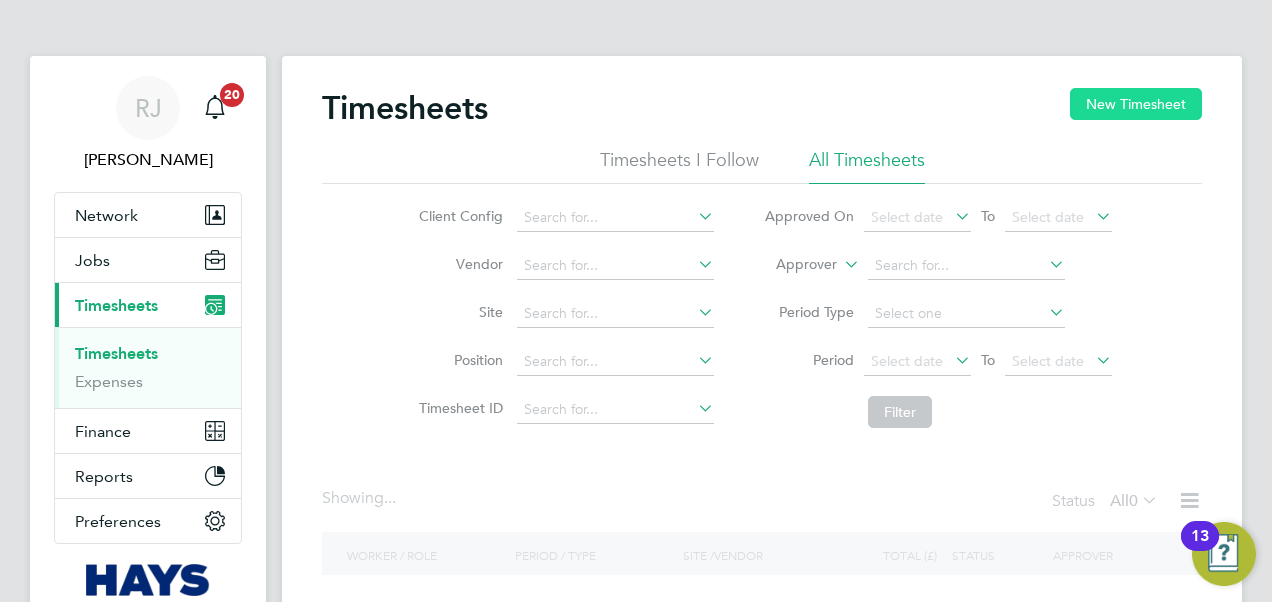 click on "New Timesheet" 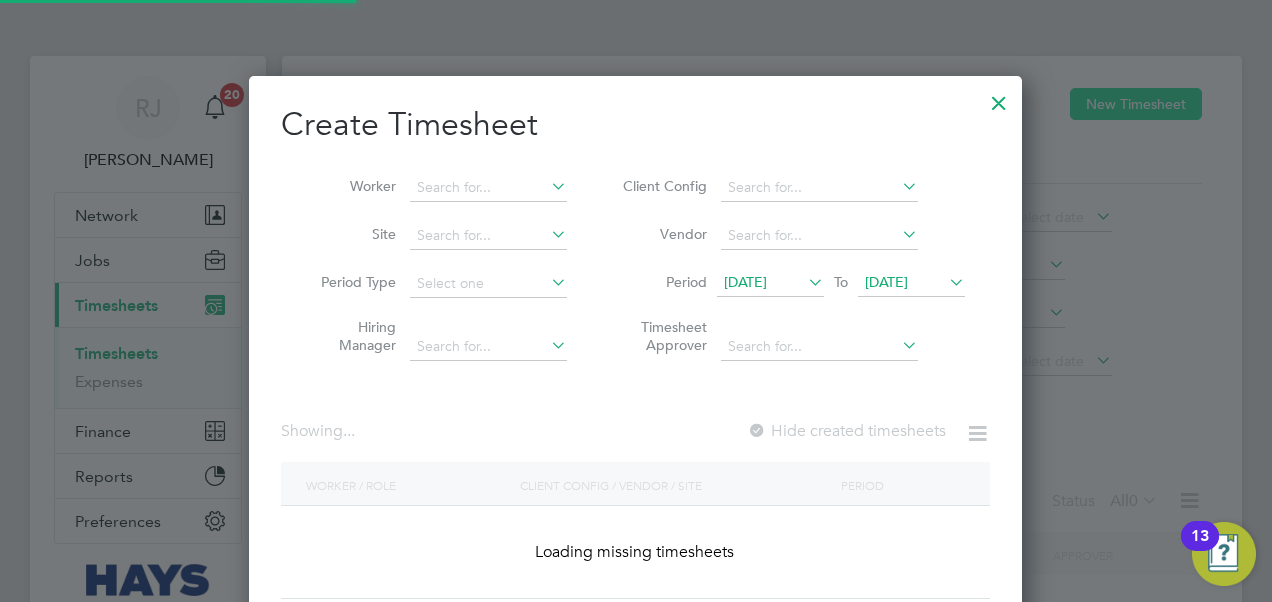 scroll, scrollTop: 10, scrollLeft: 9, axis: both 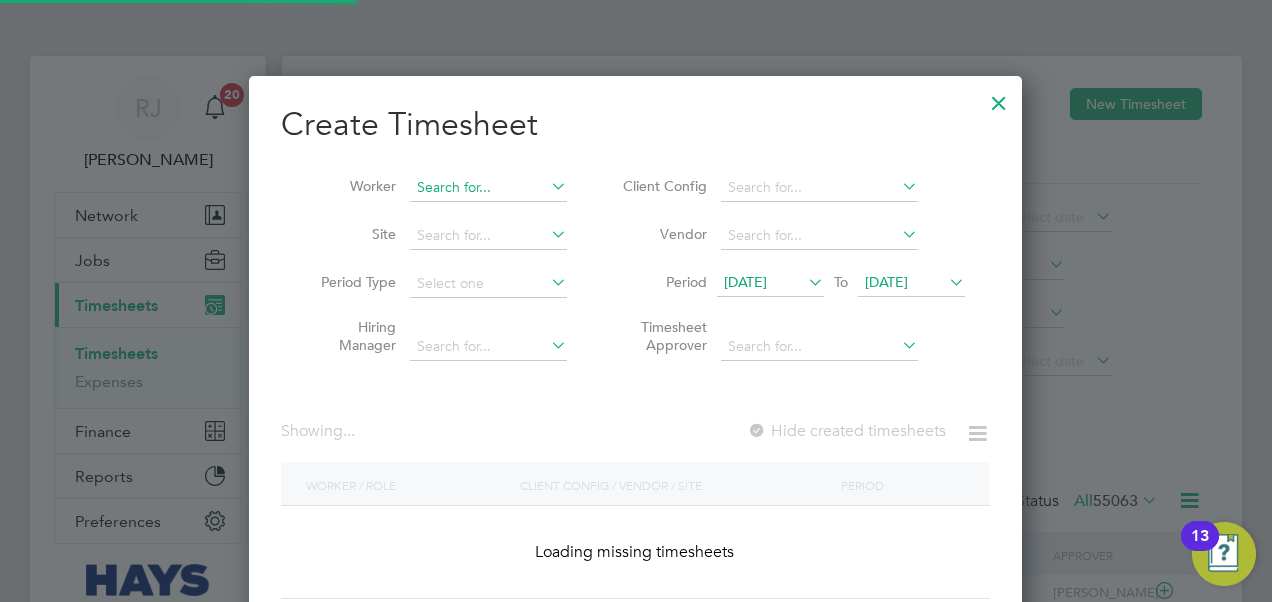 click at bounding box center (488, 188) 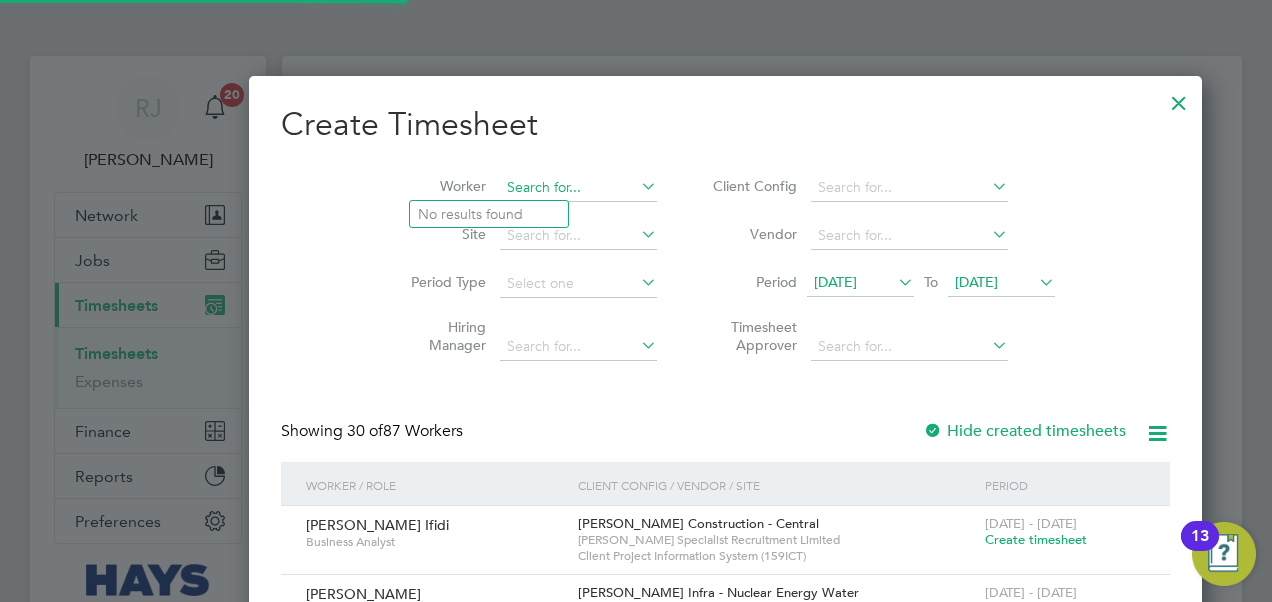 scroll, scrollTop: 10, scrollLeft: 9, axis: both 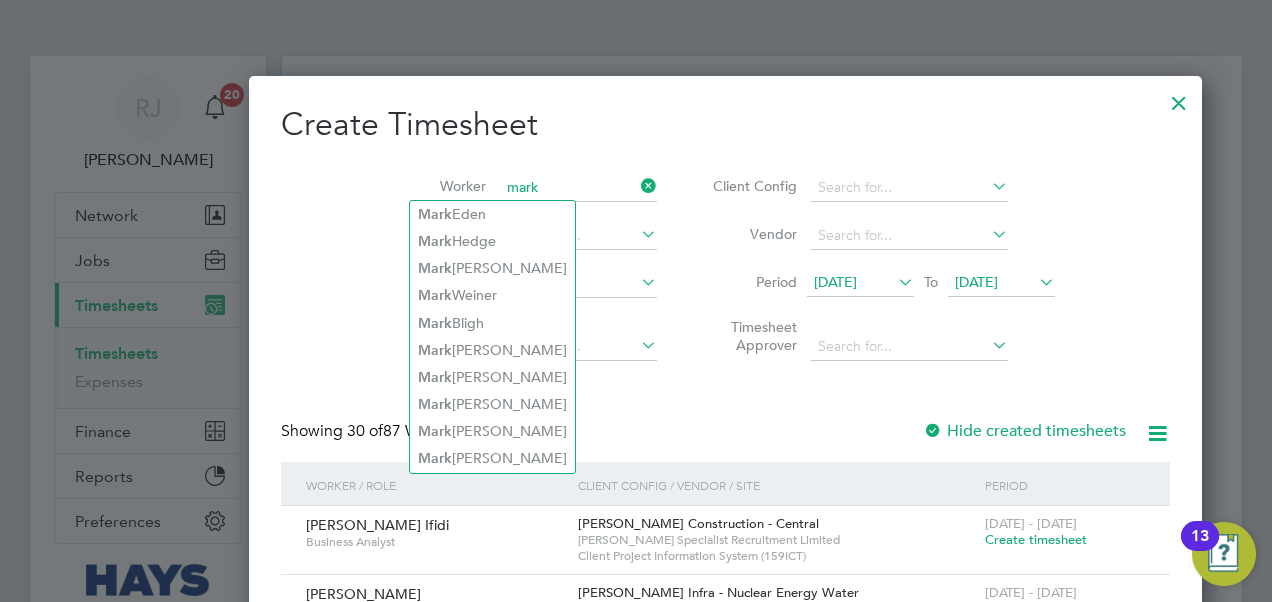 type on "mark" 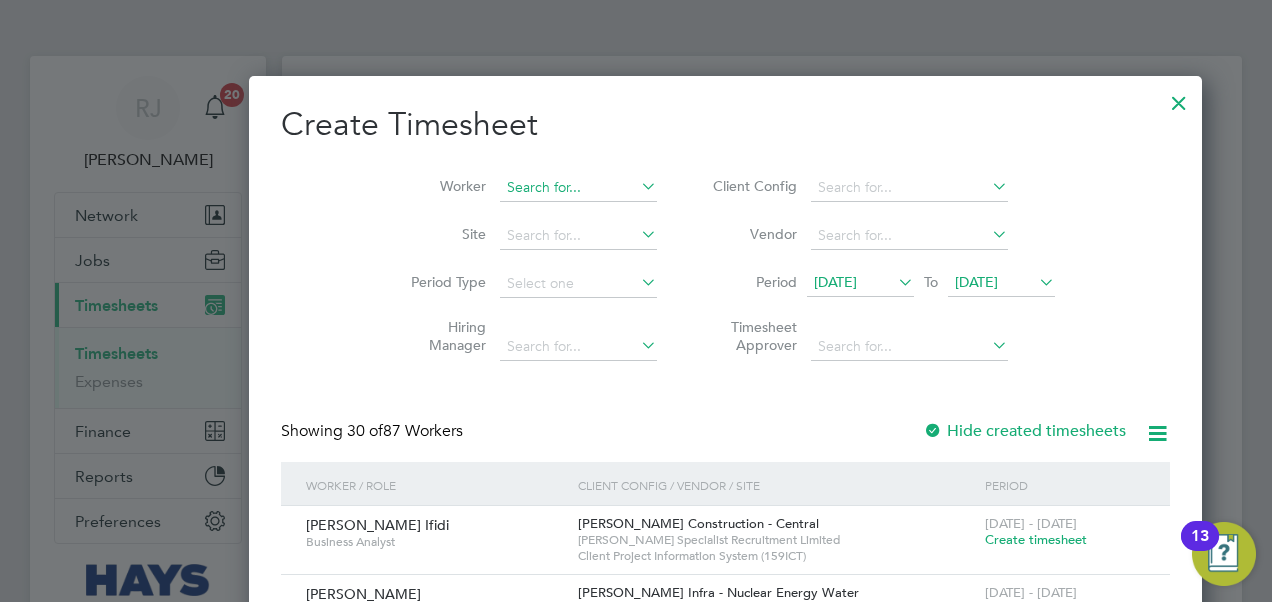 click at bounding box center (578, 188) 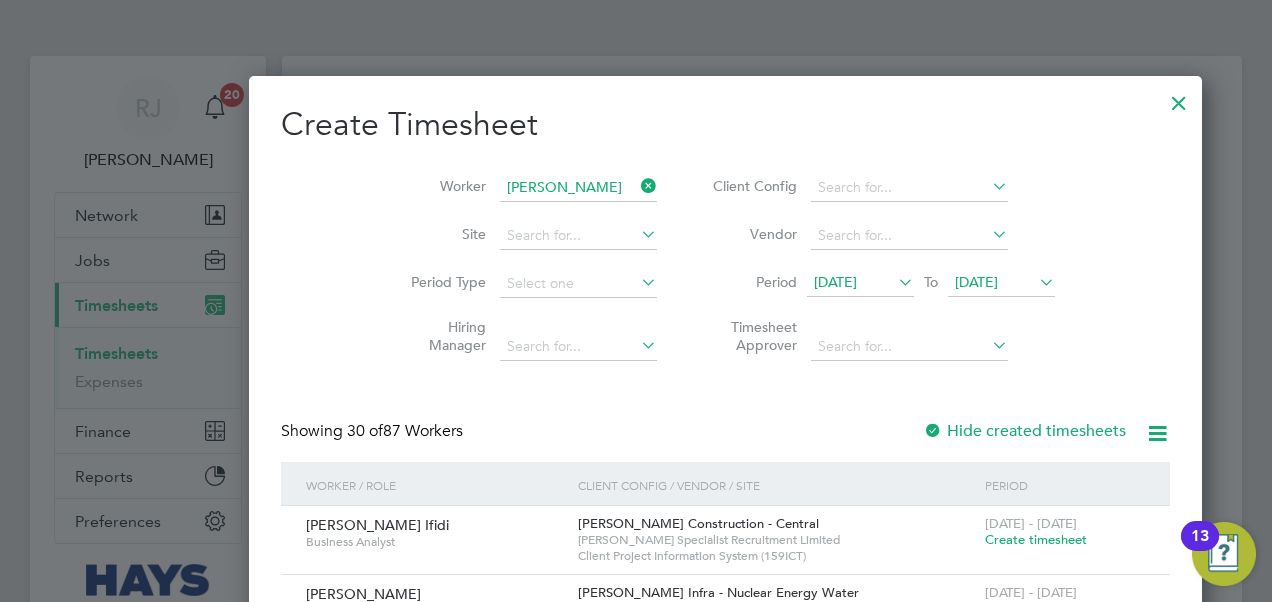 type on "mark b" 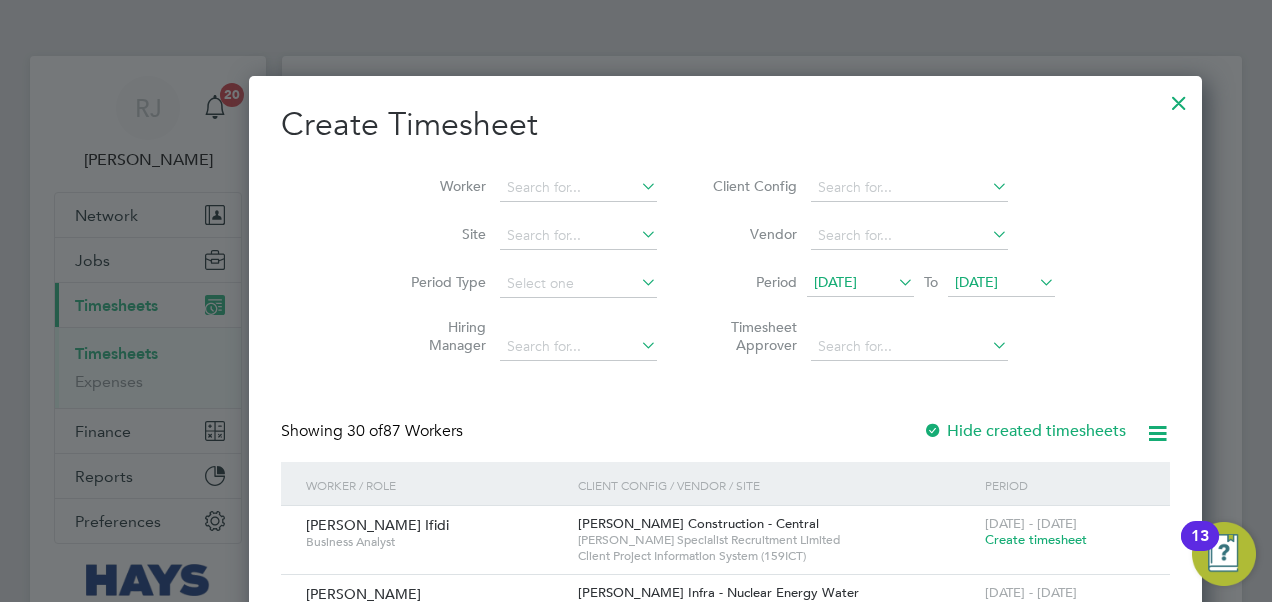 click on "Worker   Site   Period Type   Hiring Manager   Client Config   Vendor   Period
30 Jun 2025
To
07 Jul 2025
Timesheet Approver" at bounding box center [725, 262] 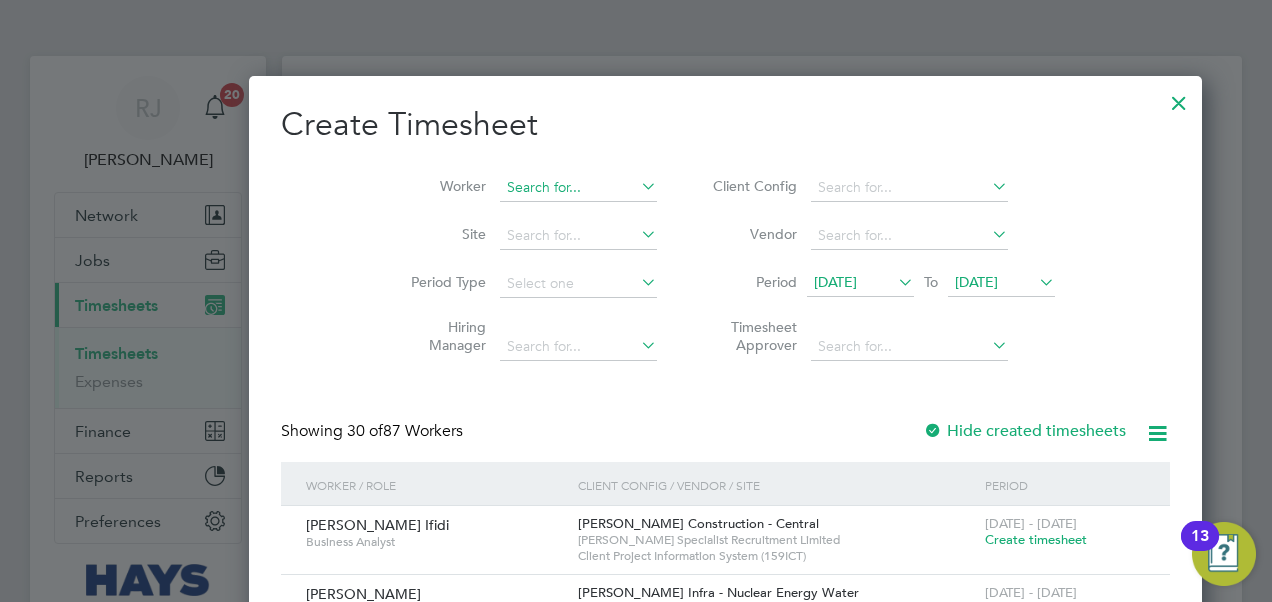 click at bounding box center (578, 188) 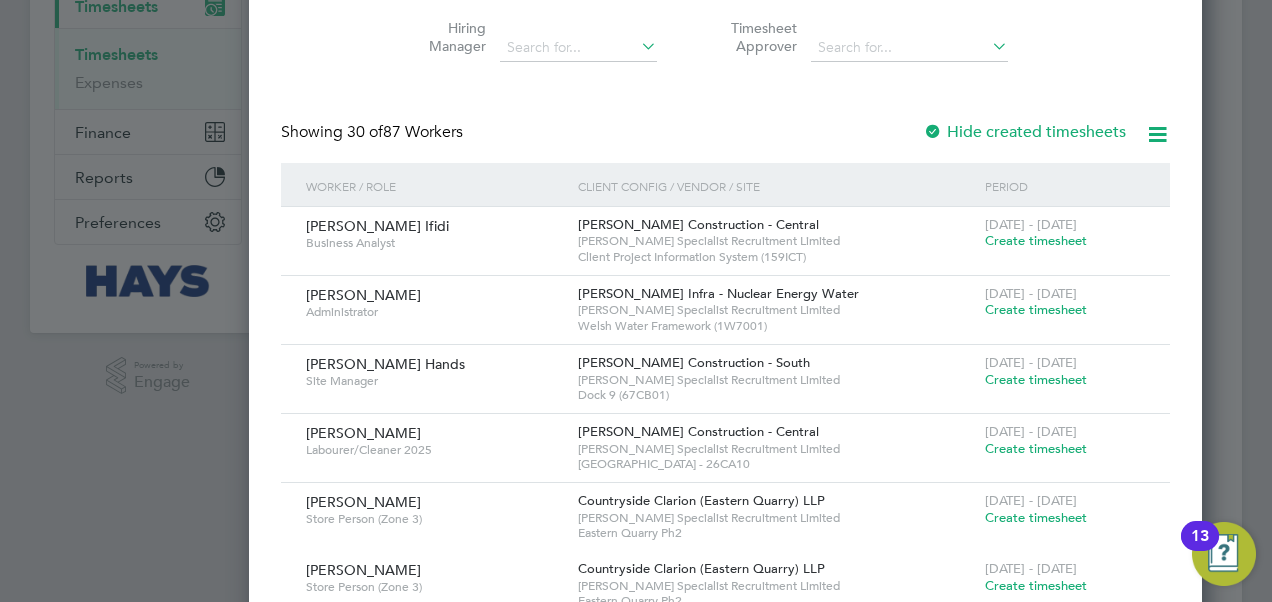 scroll, scrollTop: 0, scrollLeft: 0, axis: both 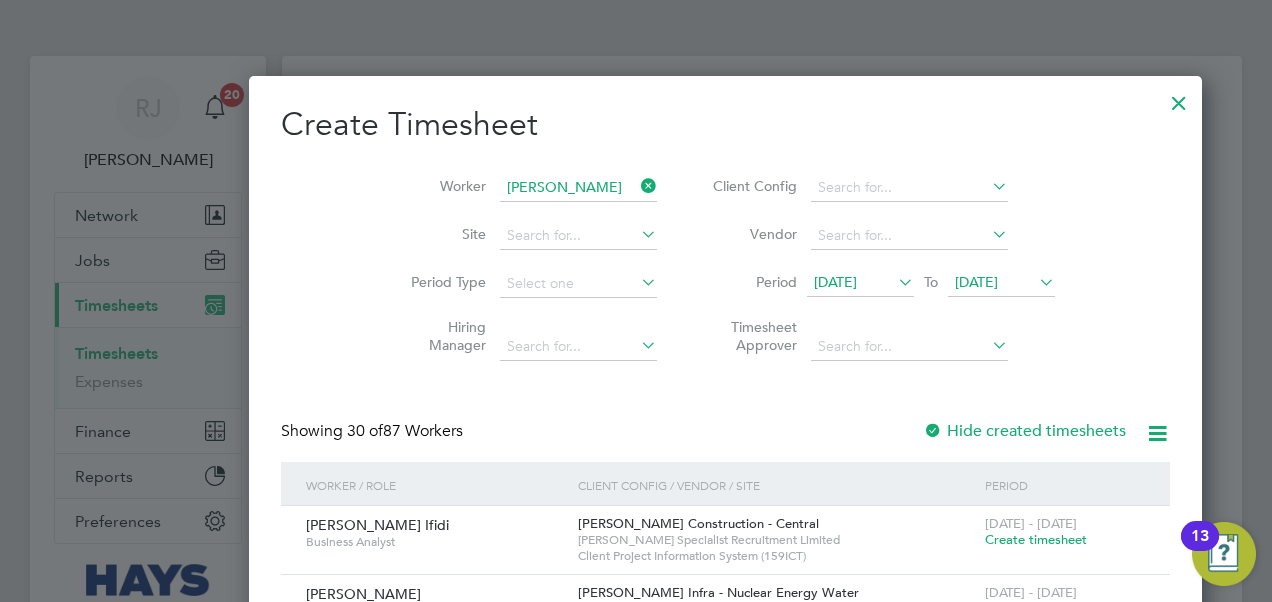 type on "mark black" 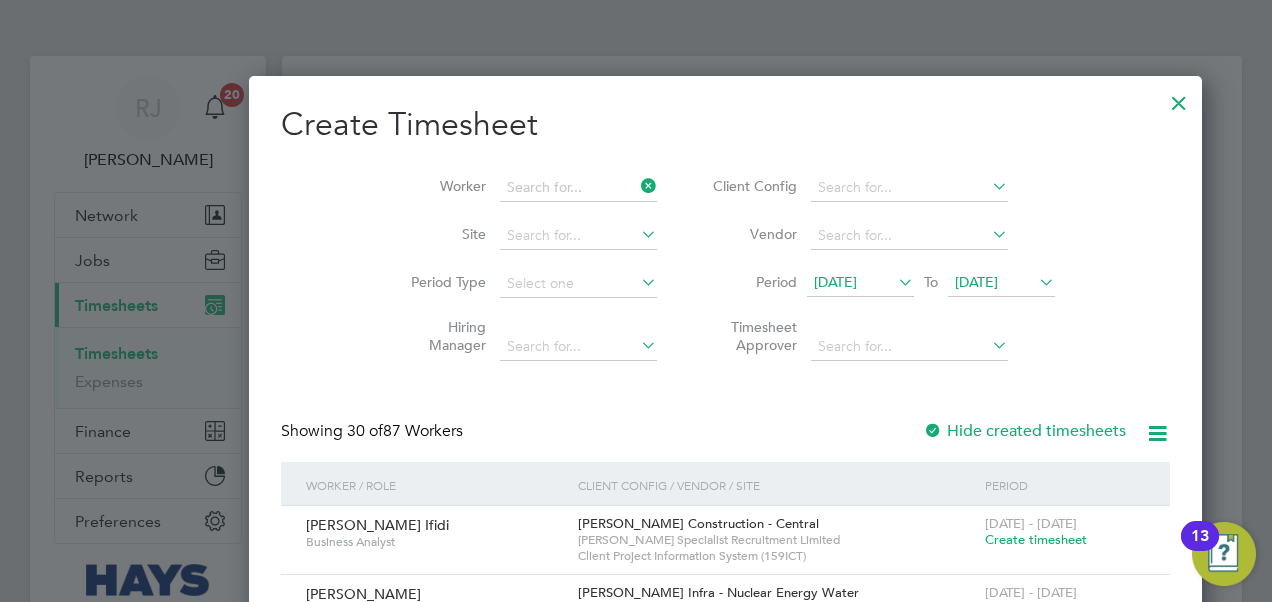 scroll, scrollTop: 10, scrollLeft: 9, axis: both 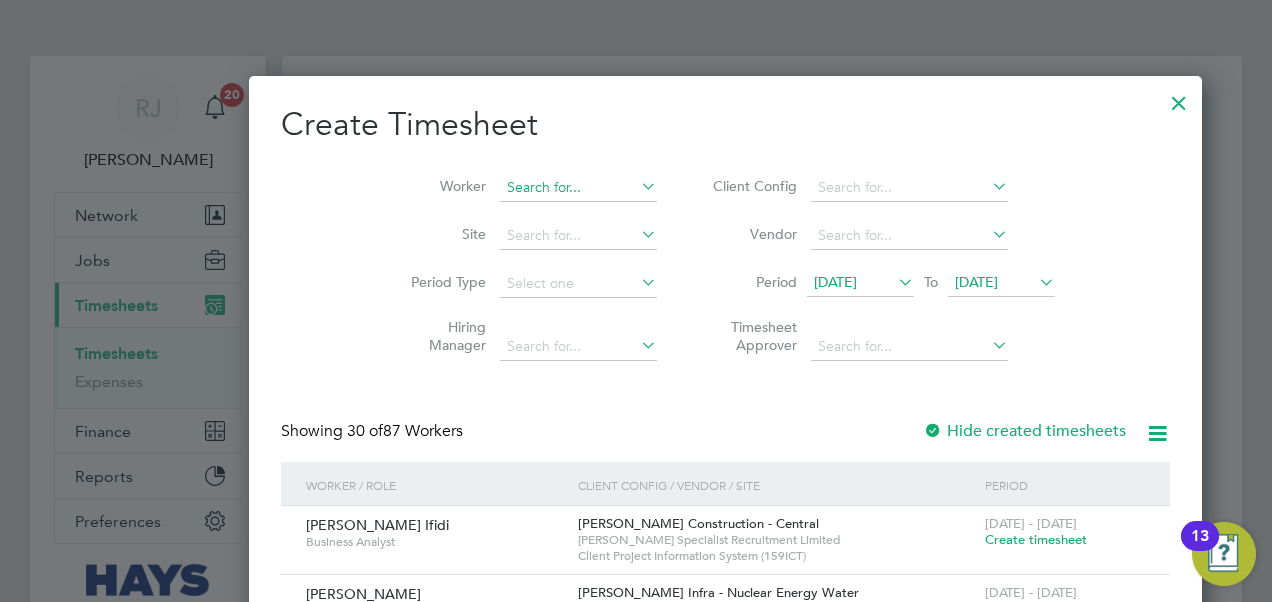 click at bounding box center [578, 188] 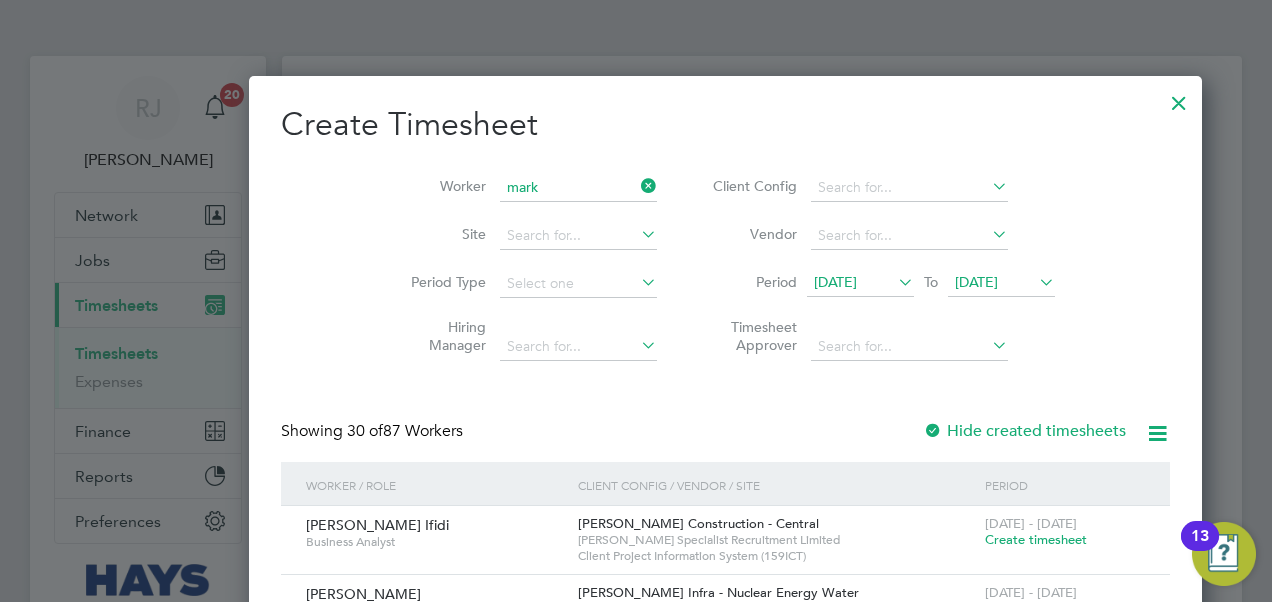 type on "mark" 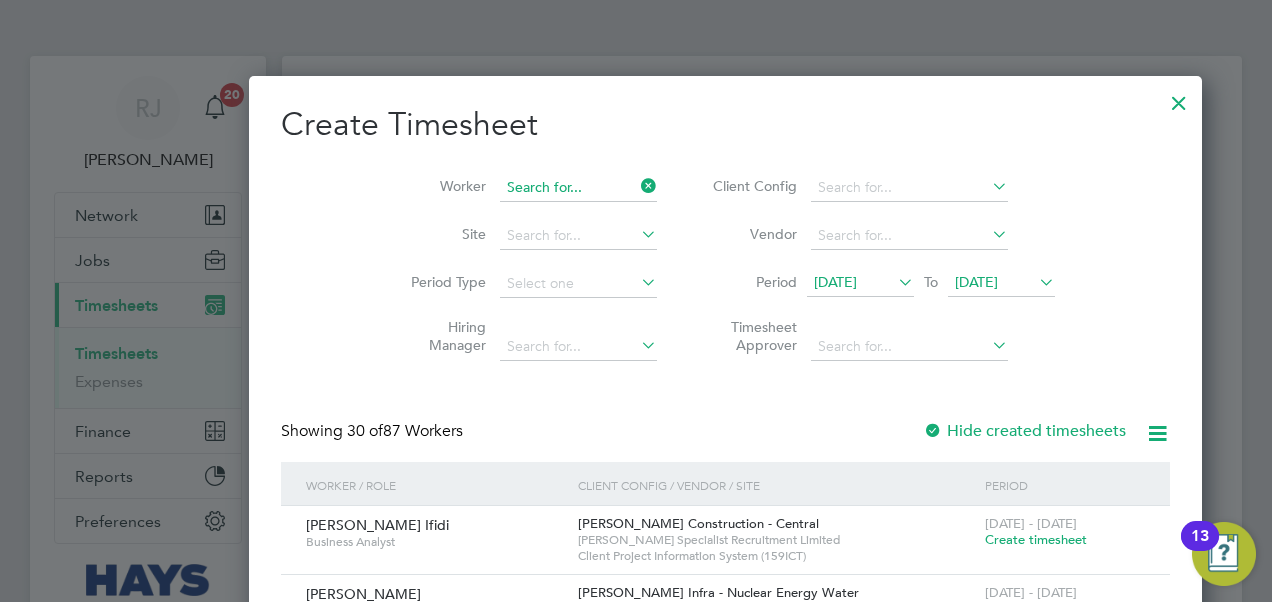 click at bounding box center [578, 188] 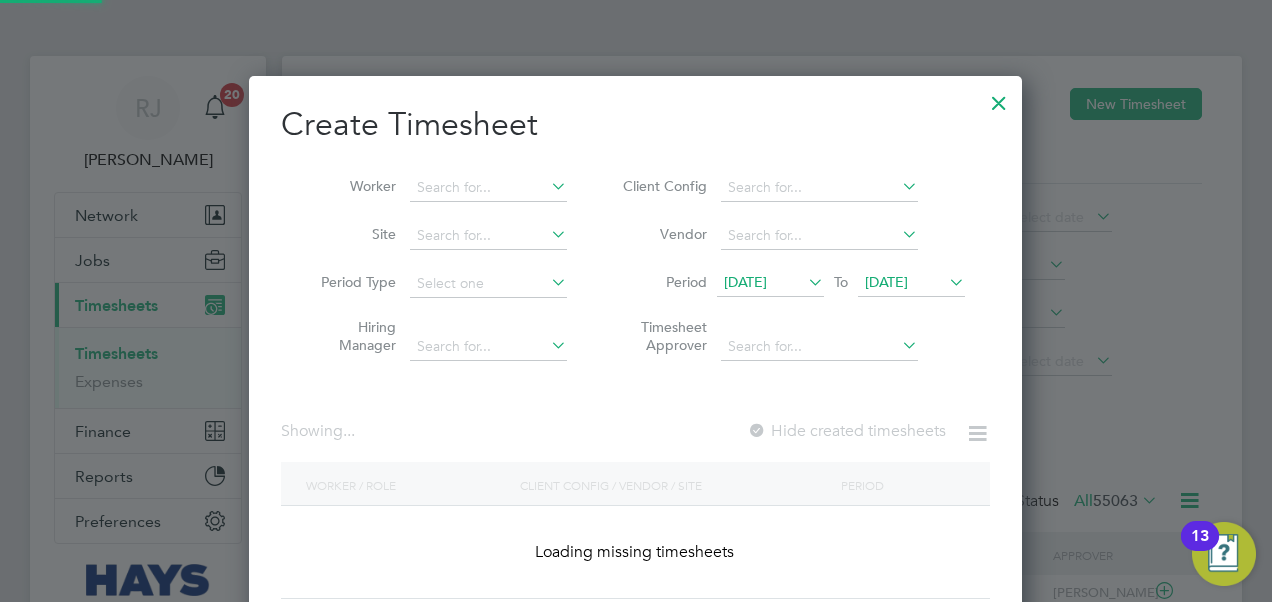 click at bounding box center [999, 98] 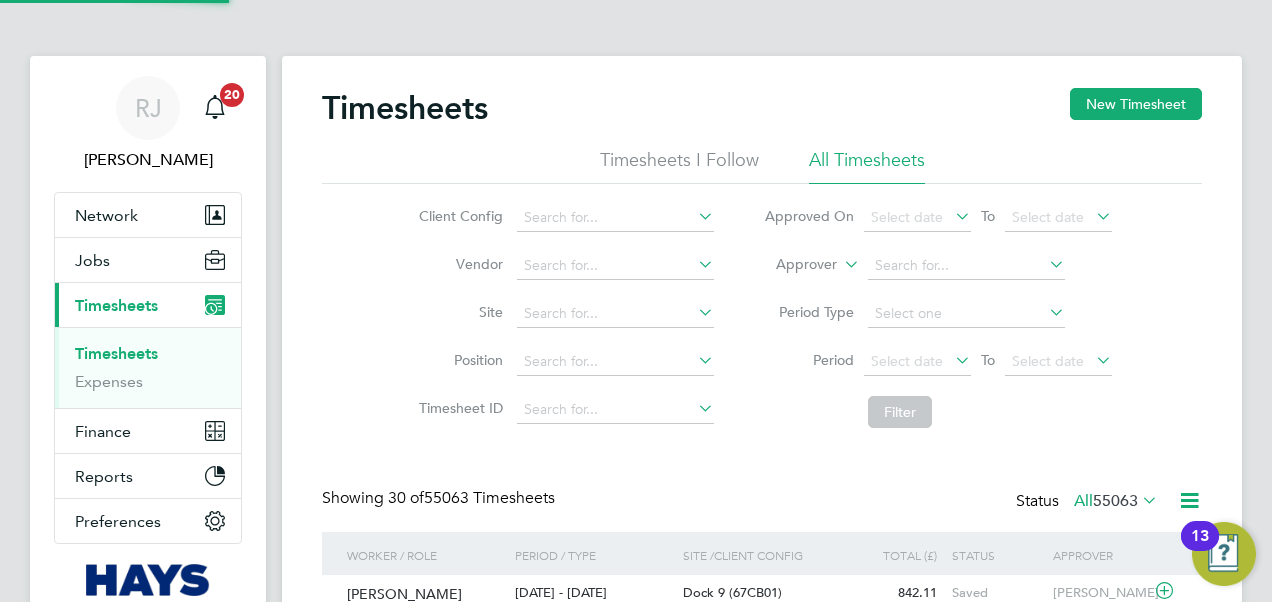 scroll, scrollTop: 9, scrollLeft: 10, axis: both 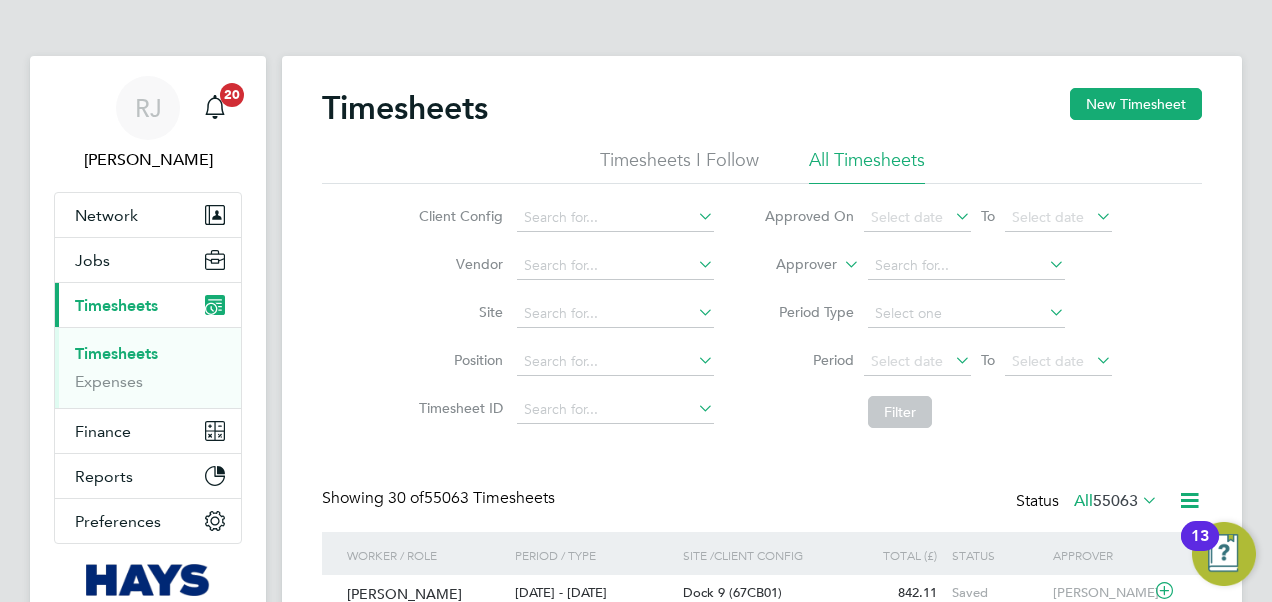 click on "Timesheets" 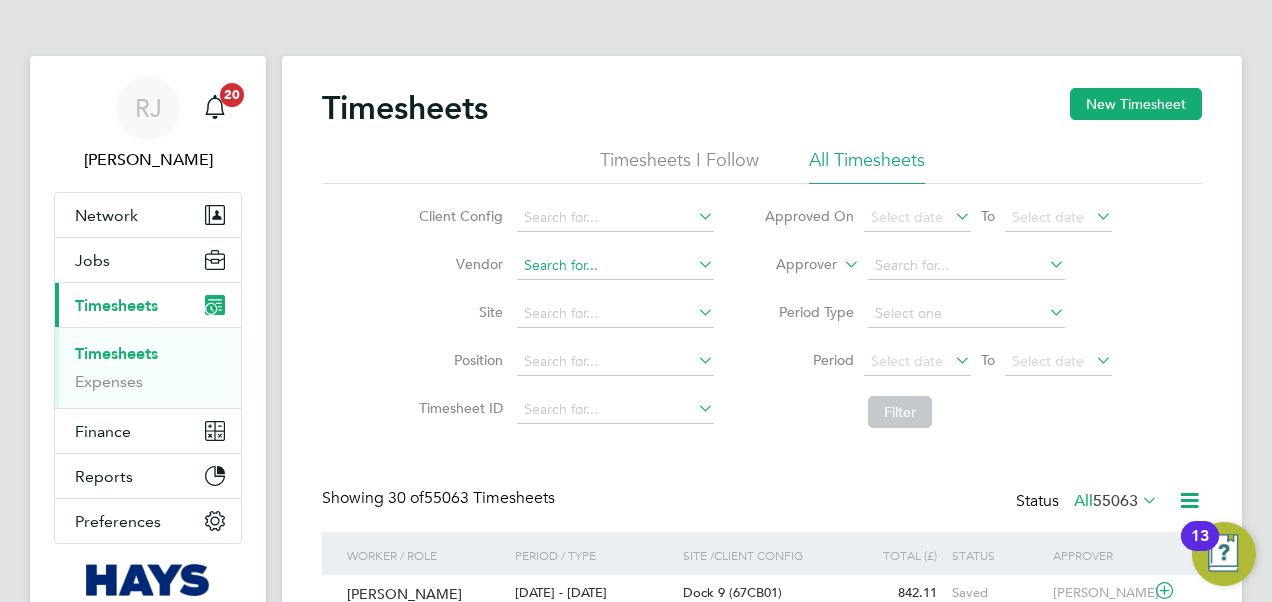 click 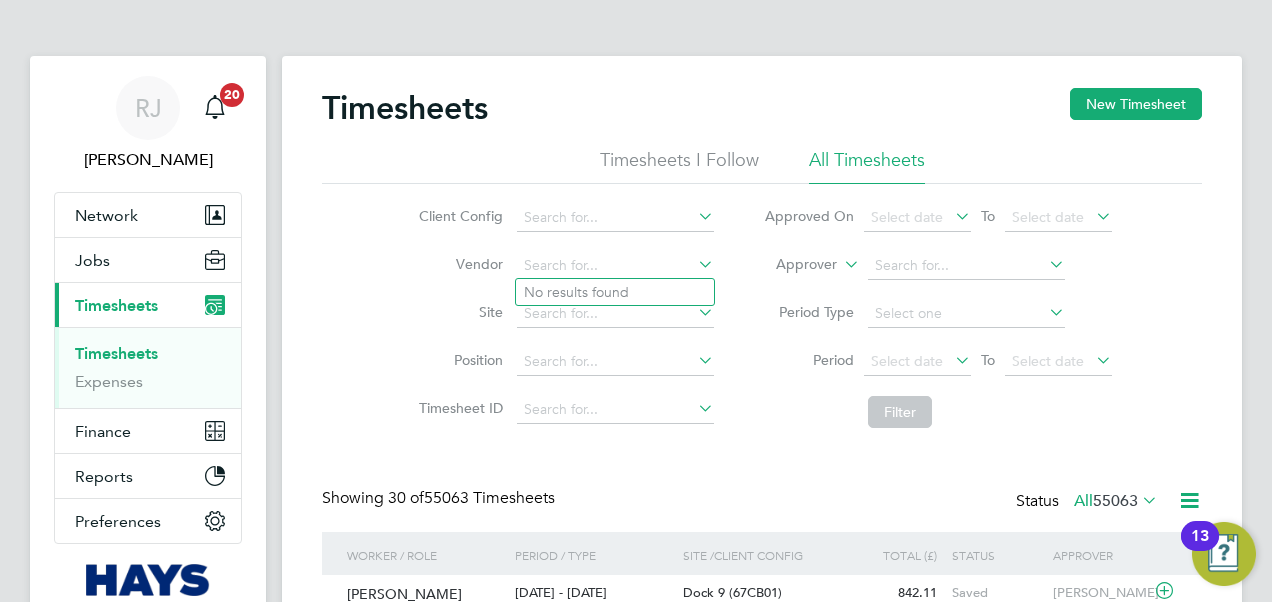 click on "Timesheets New Timesheet" 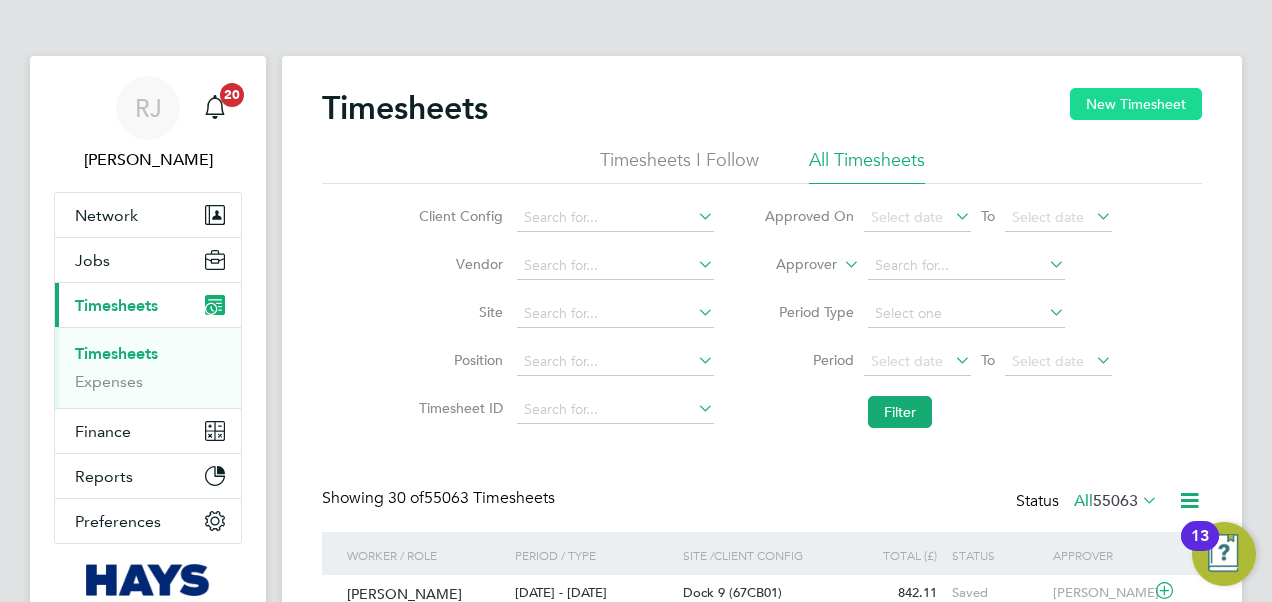 click on "New Timesheet" 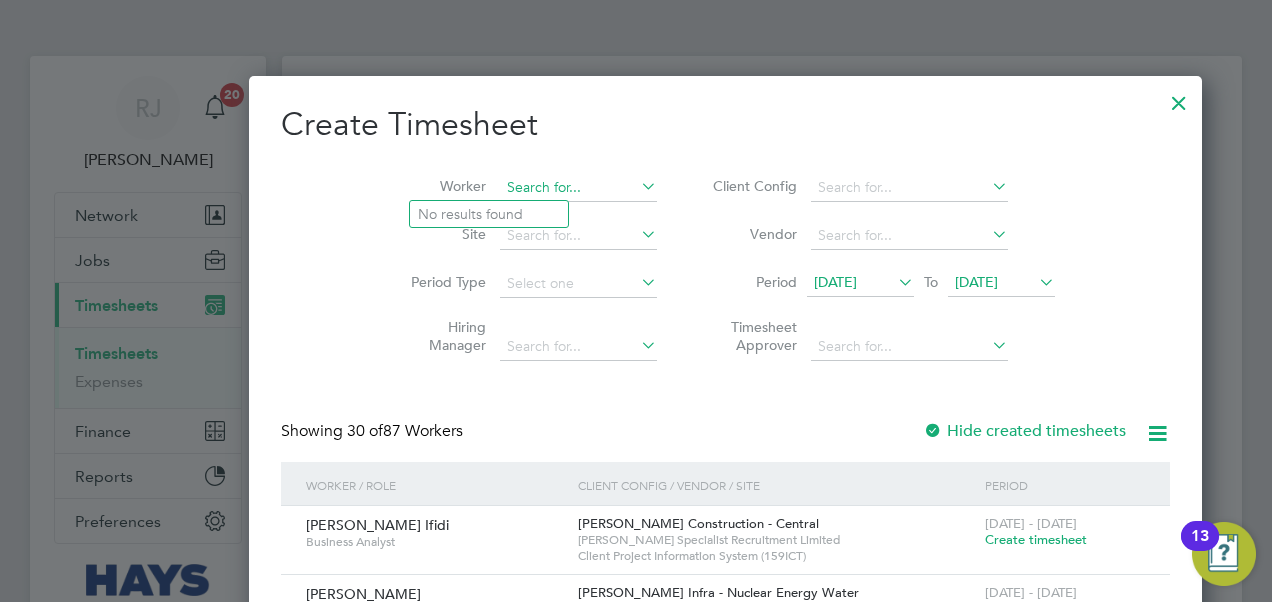 click at bounding box center [578, 188] 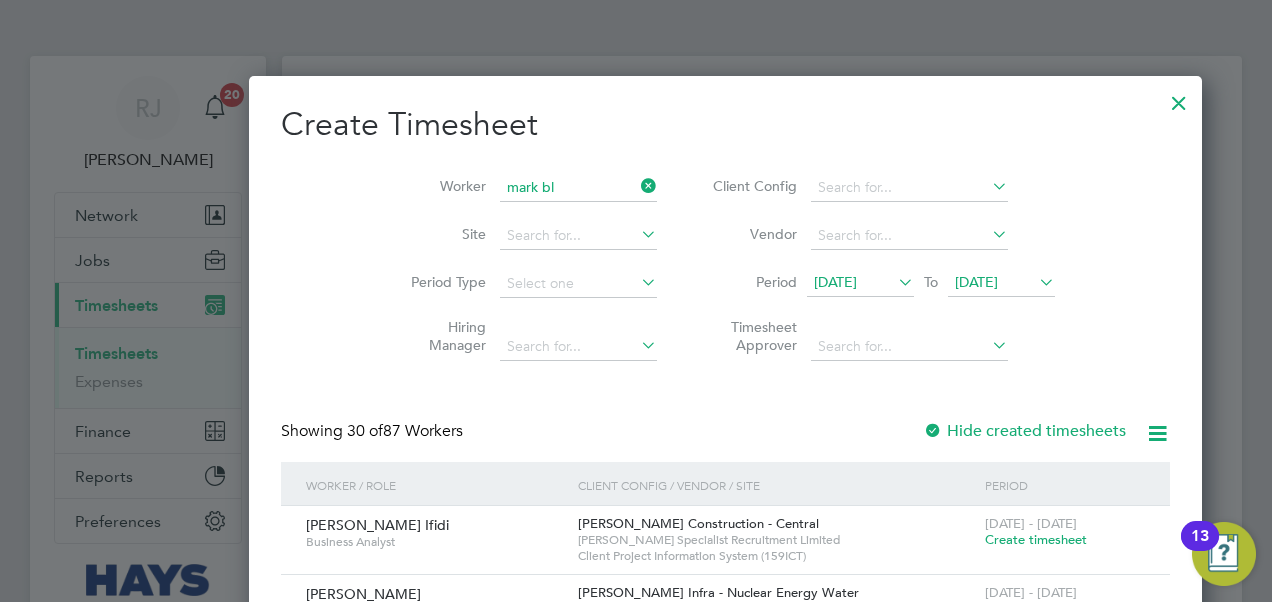 click on "Mark" 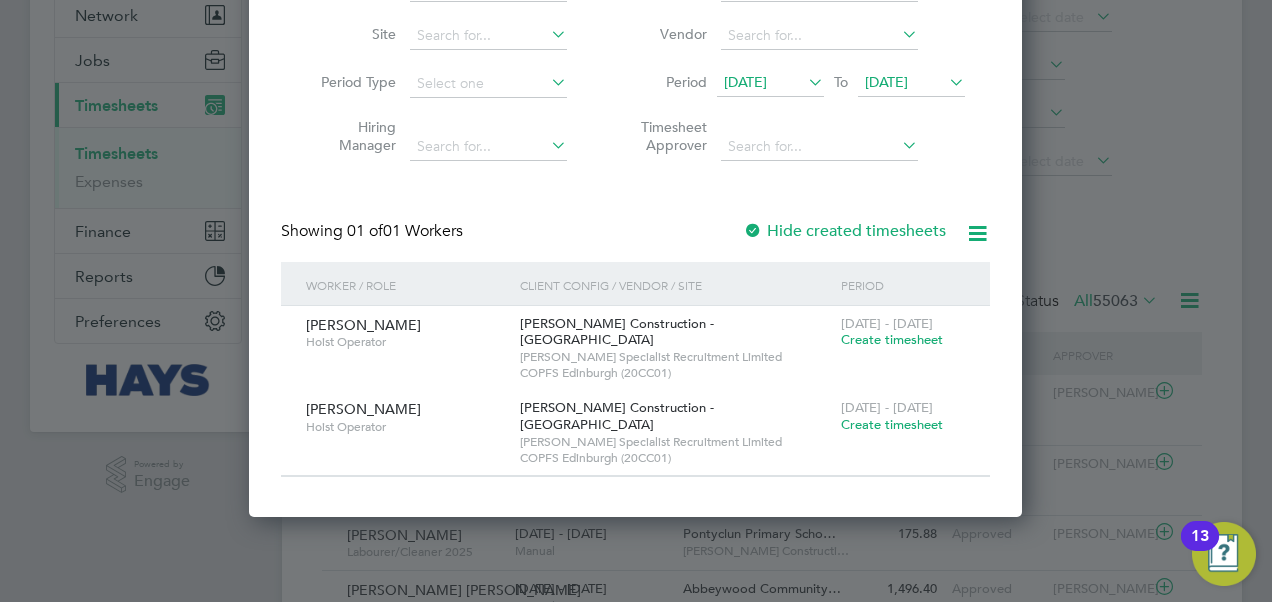 click on "Create timesheet" at bounding box center [892, 424] 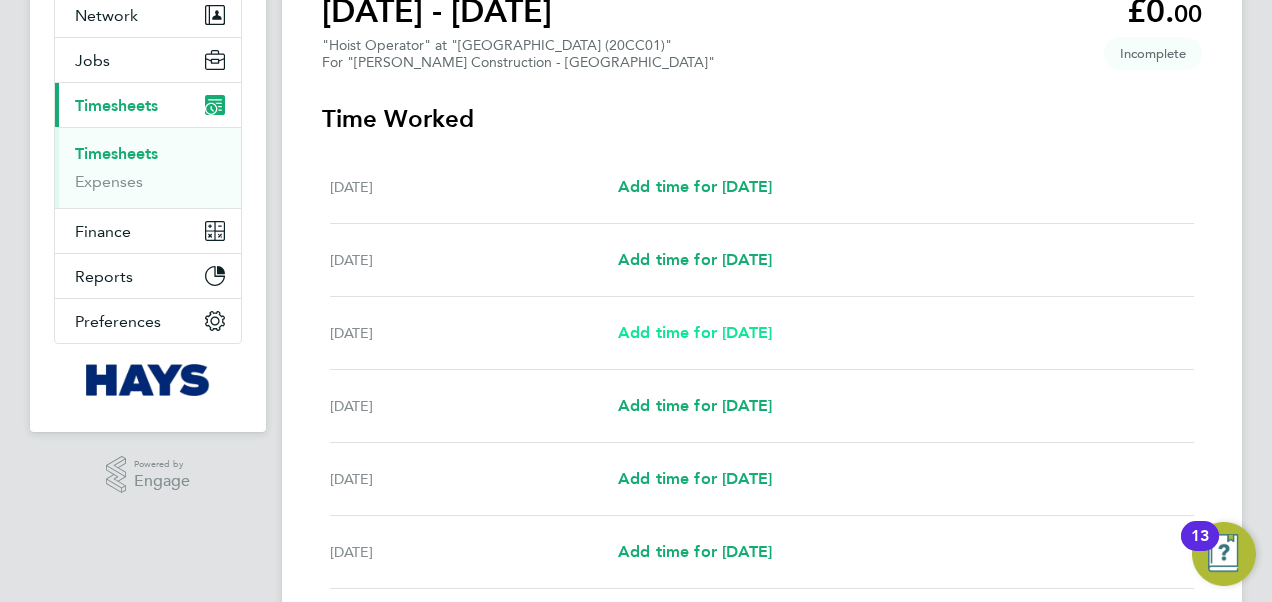 click on "Add time for Mon 07 Jul" at bounding box center (695, 332) 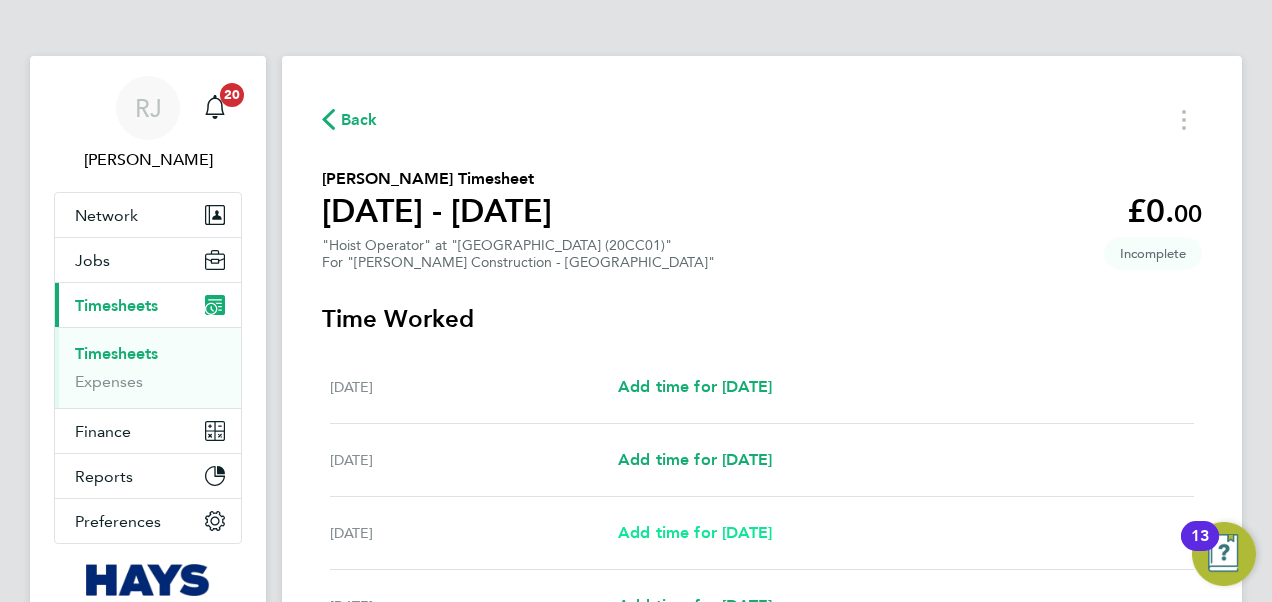 select on "30" 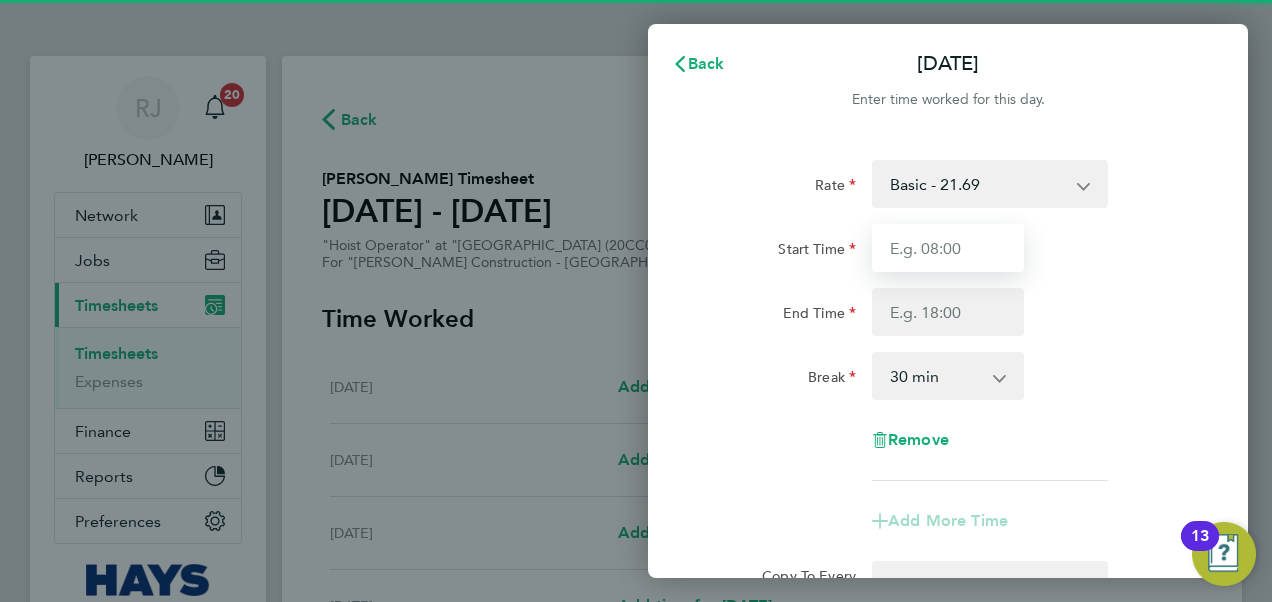 click on "Start Time" at bounding box center (948, 248) 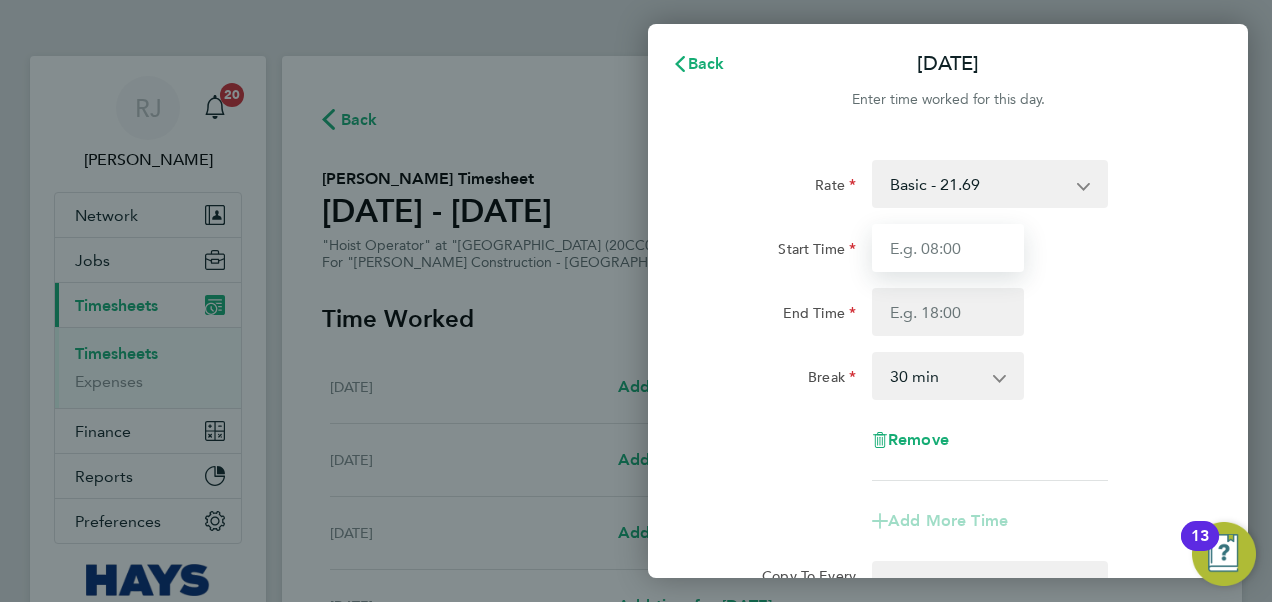 type on "07:30" 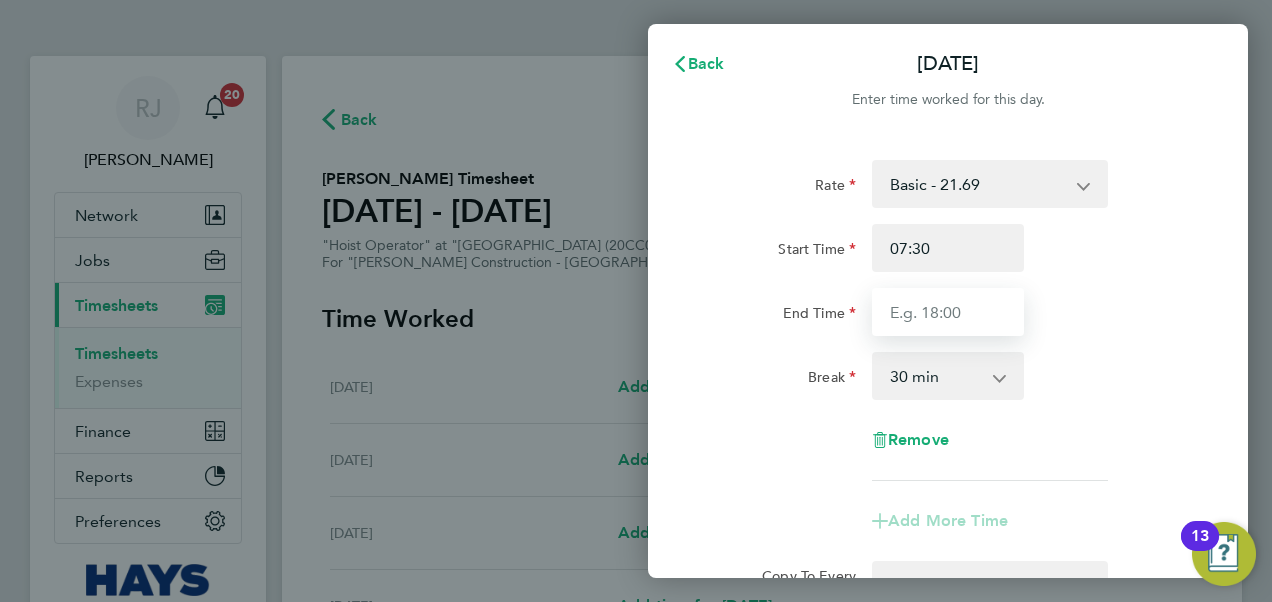 click on "End Time" at bounding box center [948, 312] 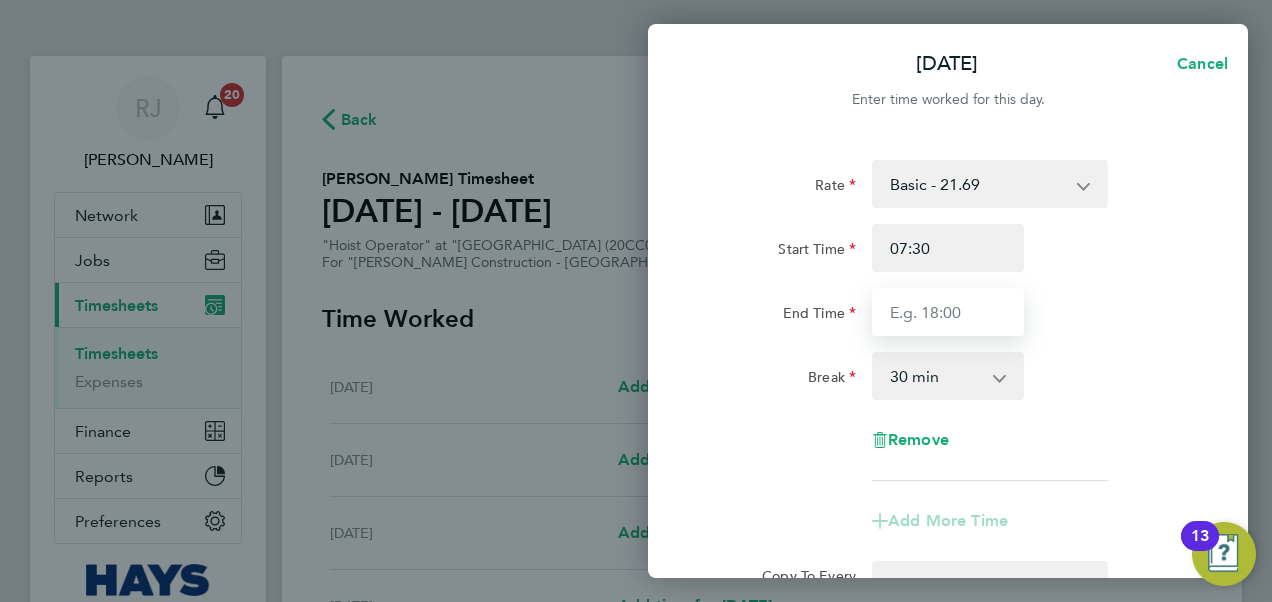 type on "17:00" 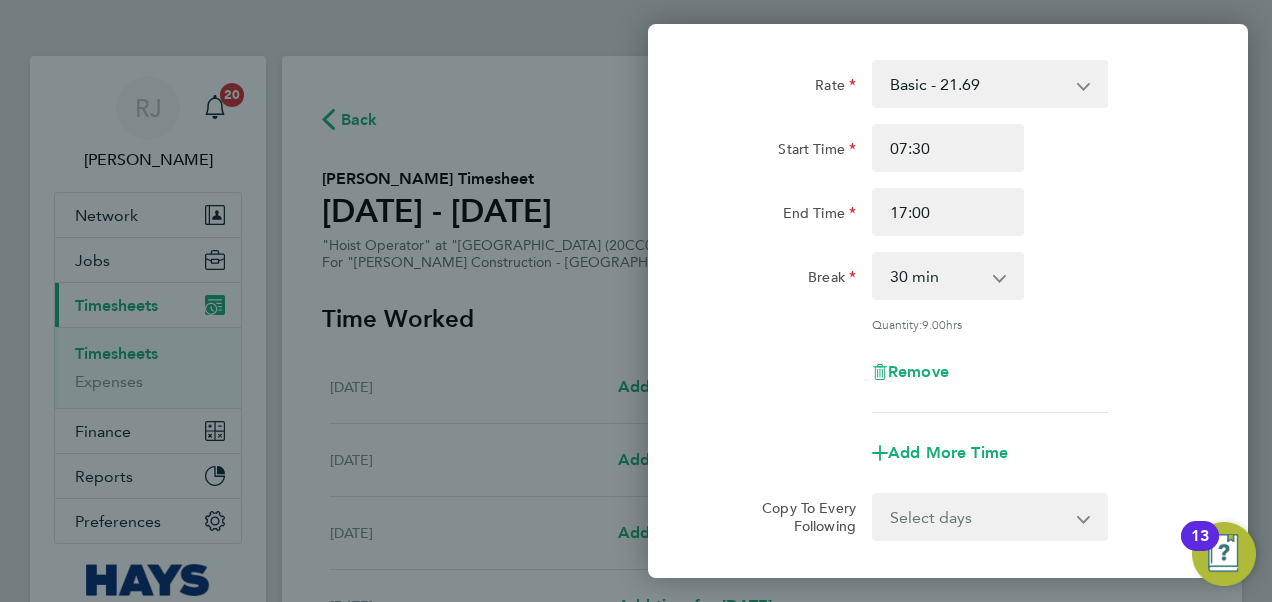 click on "Rate  Basic - 21.69   Weekday OT 45h+ - 31.61   Sat first 4h - 31.61   Sat after 4h - 40.77   Sunday - 40.77   Bank Holiday - 40.77
Start Time 07:30 End Time 17:00 Break  0 min   15 min   30 min   45 min   60 min   75 min   90 min
Quantity:  9.00  hrs
Remove
Add More Time" 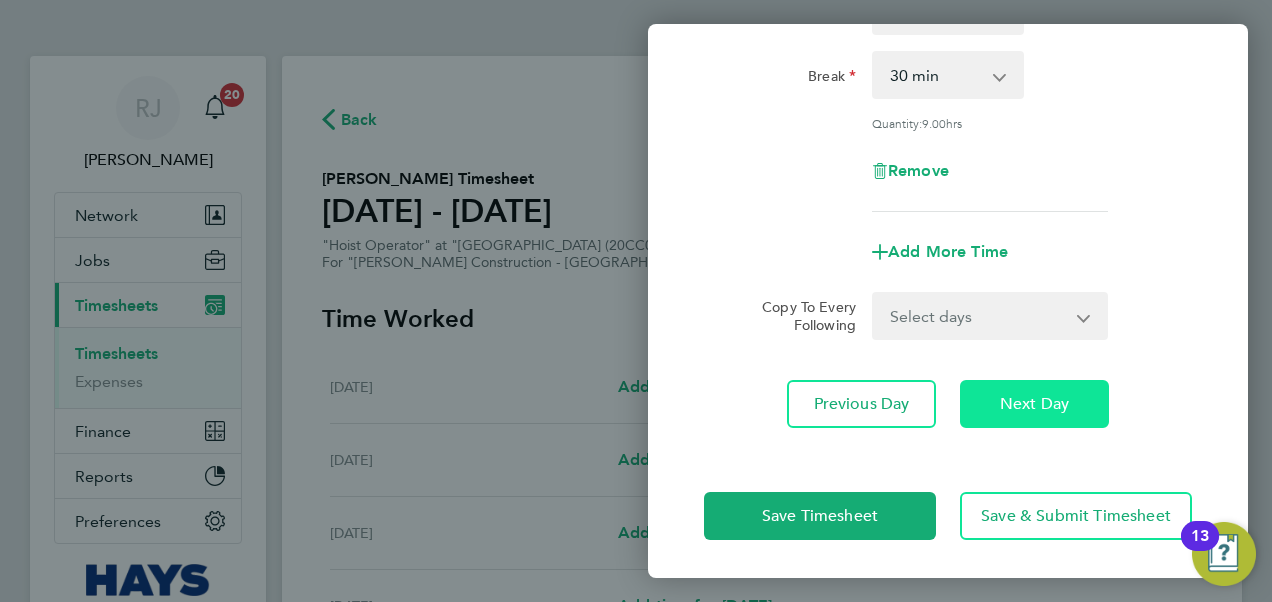 click on "Next Day" 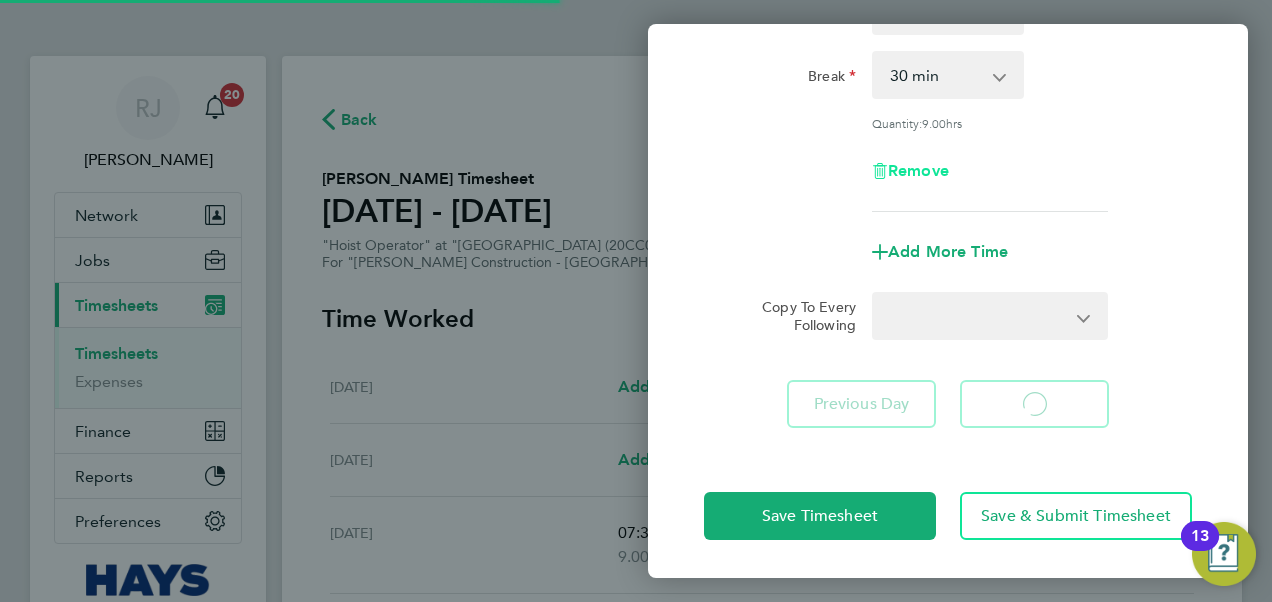 select on "30" 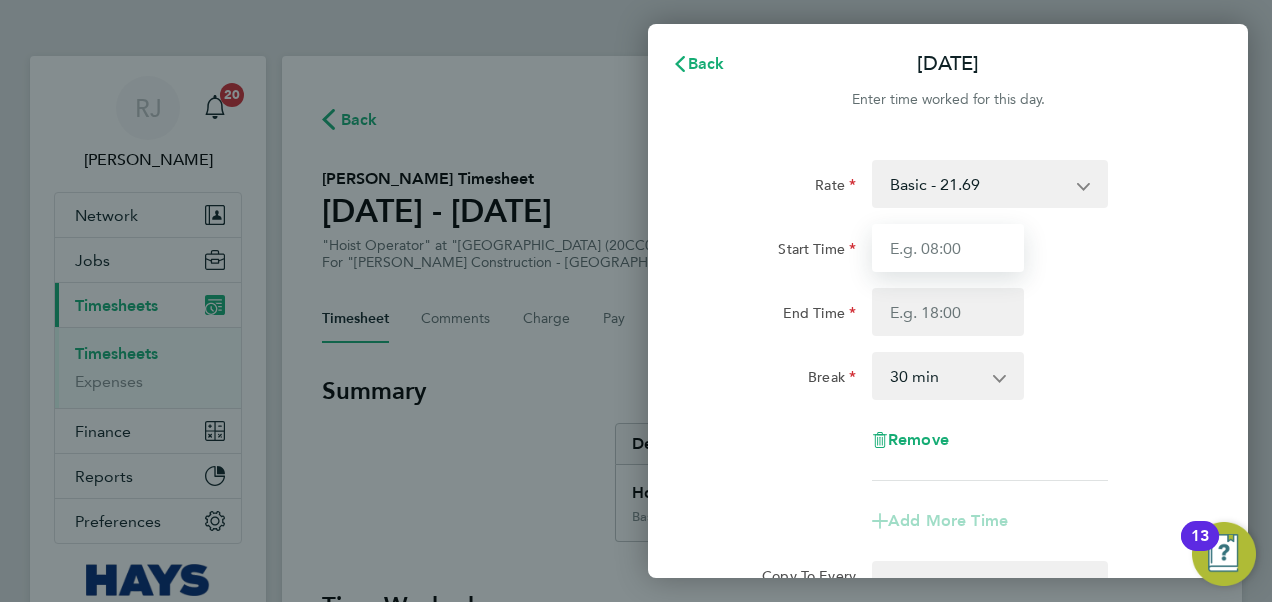 click on "Start Time" at bounding box center (948, 248) 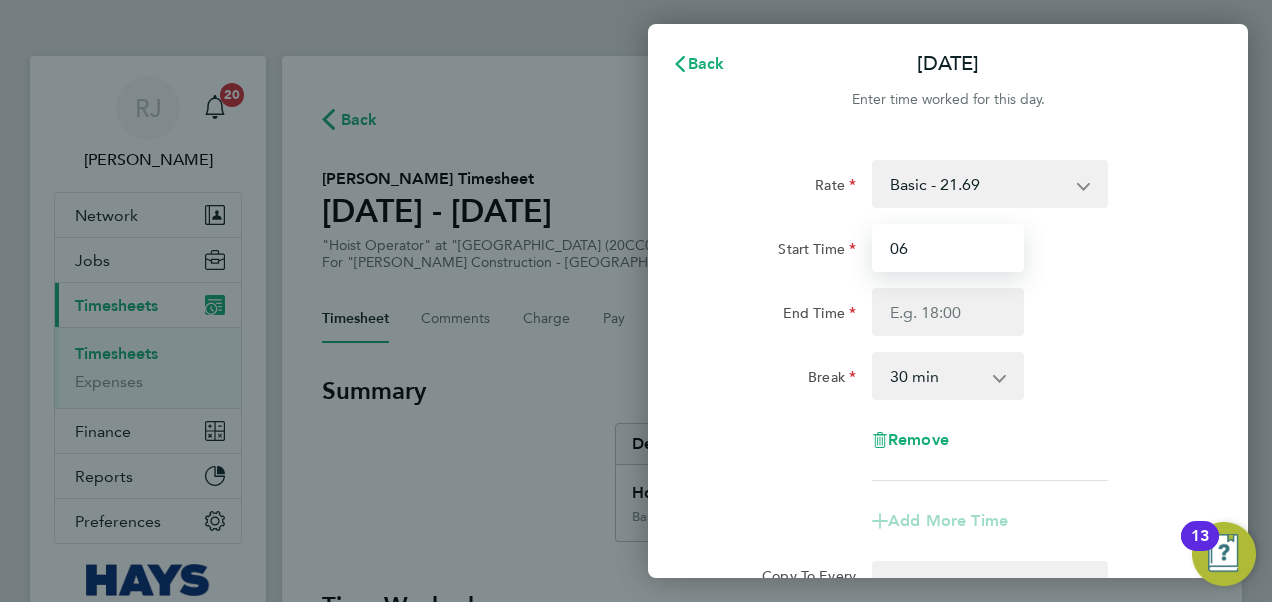type on "06:30" 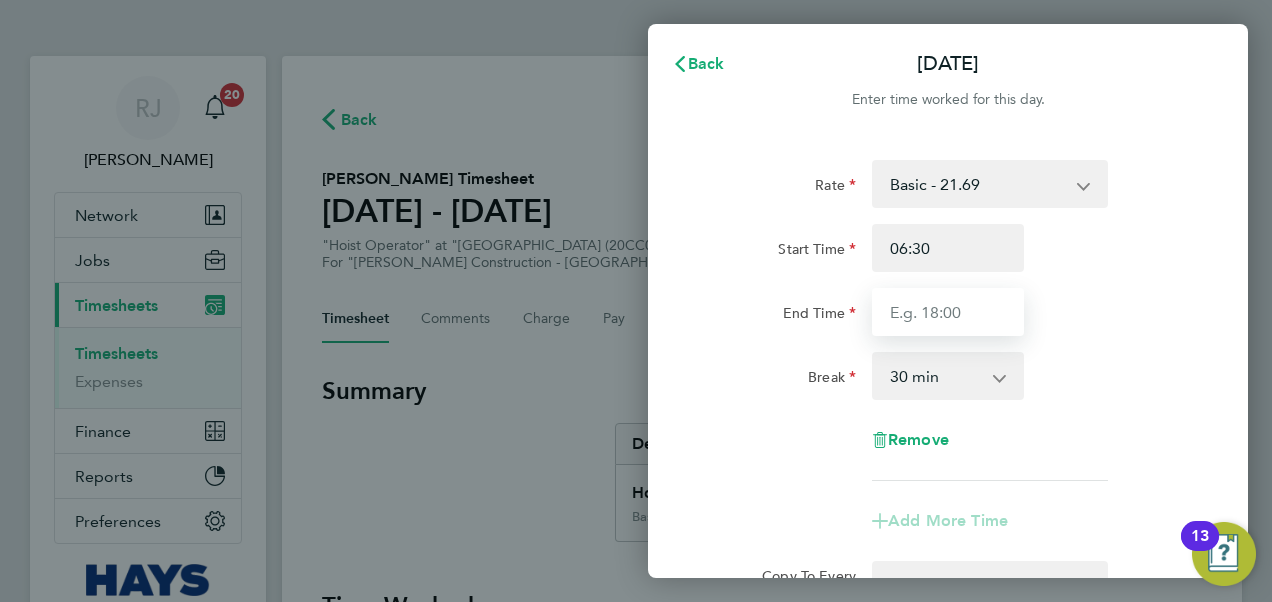 click on "End Time" at bounding box center [948, 312] 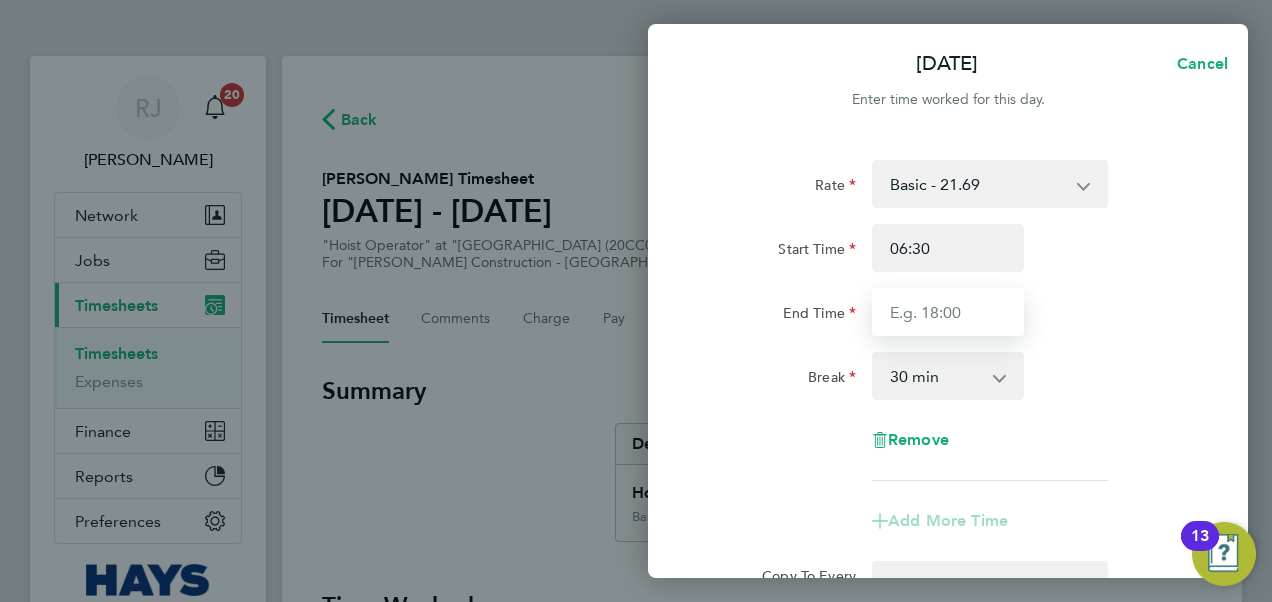 type on "17:00" 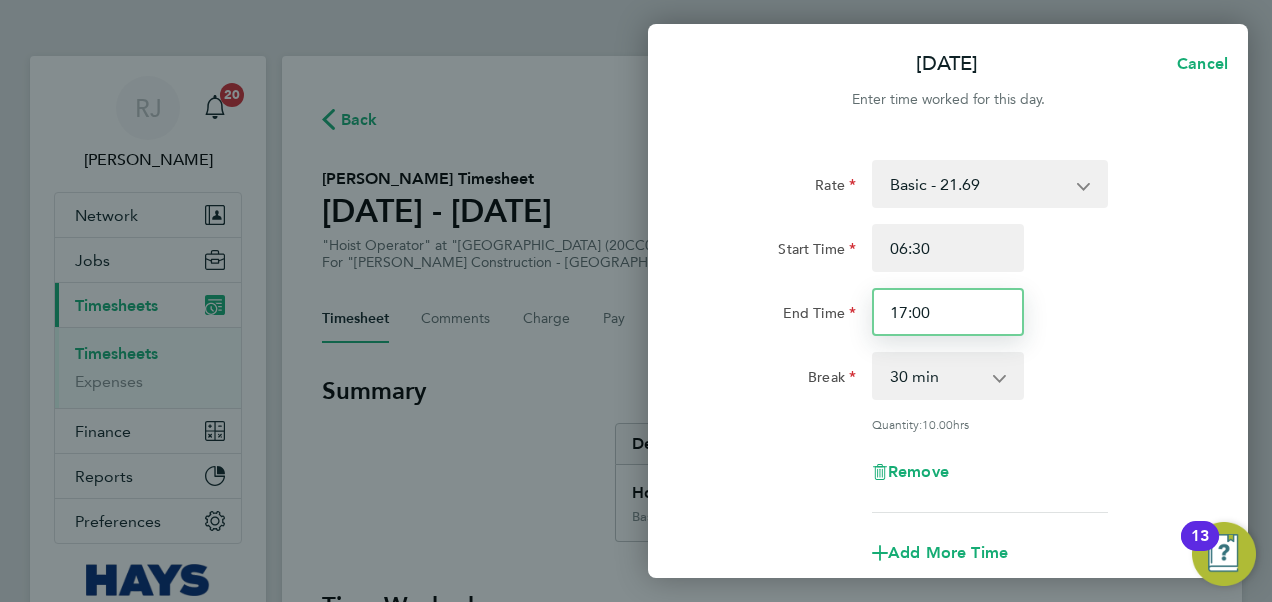 scroll, scrollTop: 301, scrollLeft: 0, axis: vertical 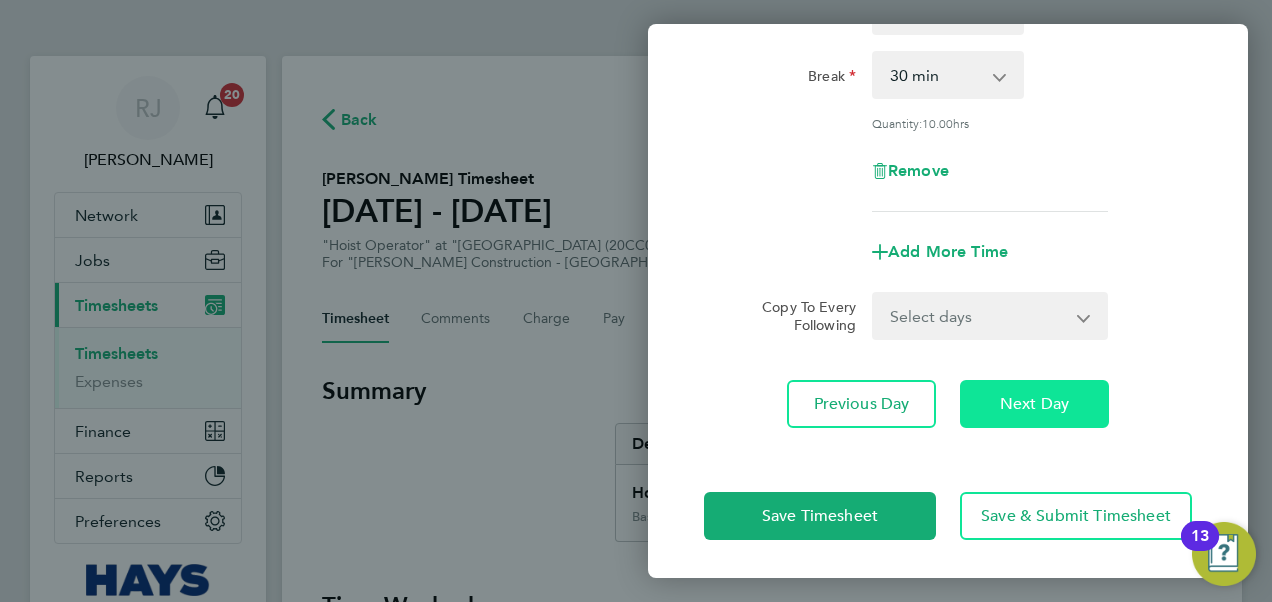 click on "Next Day" 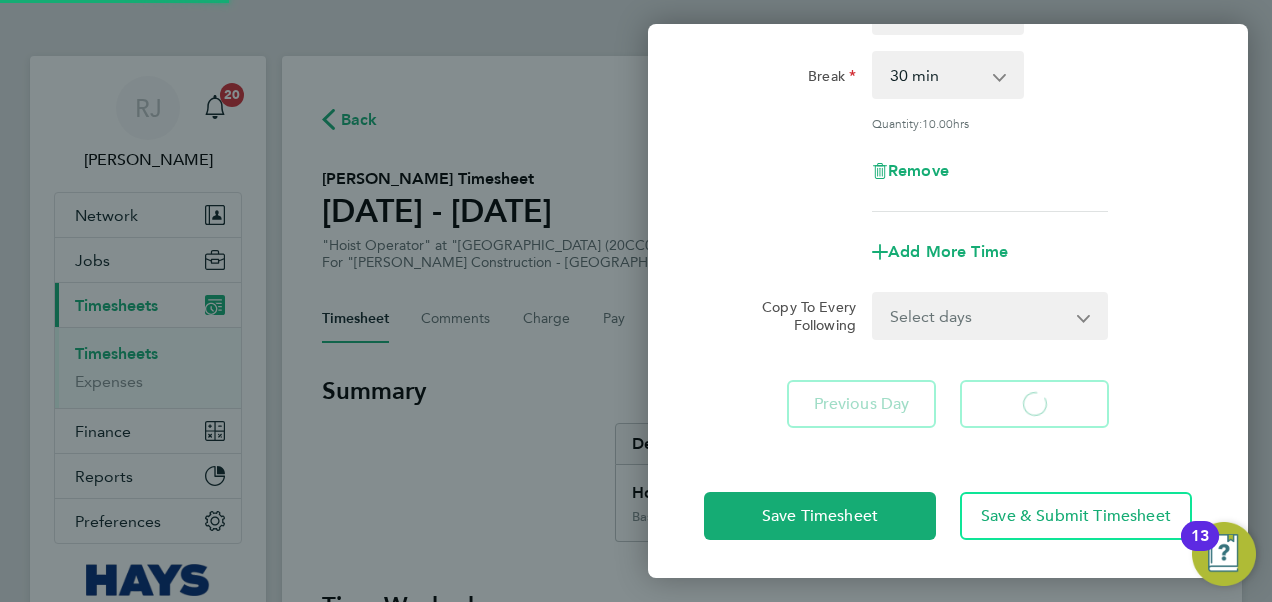 select on "30" 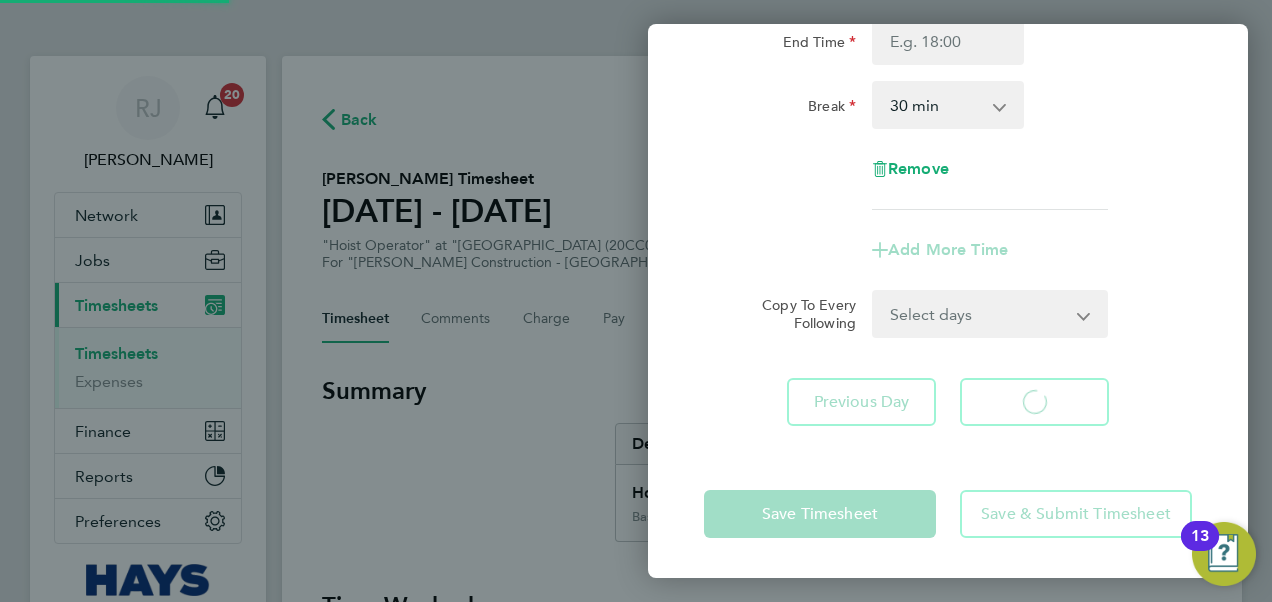 scroll, scrollTop: 270, scrollLeft: 0, axis: vertical 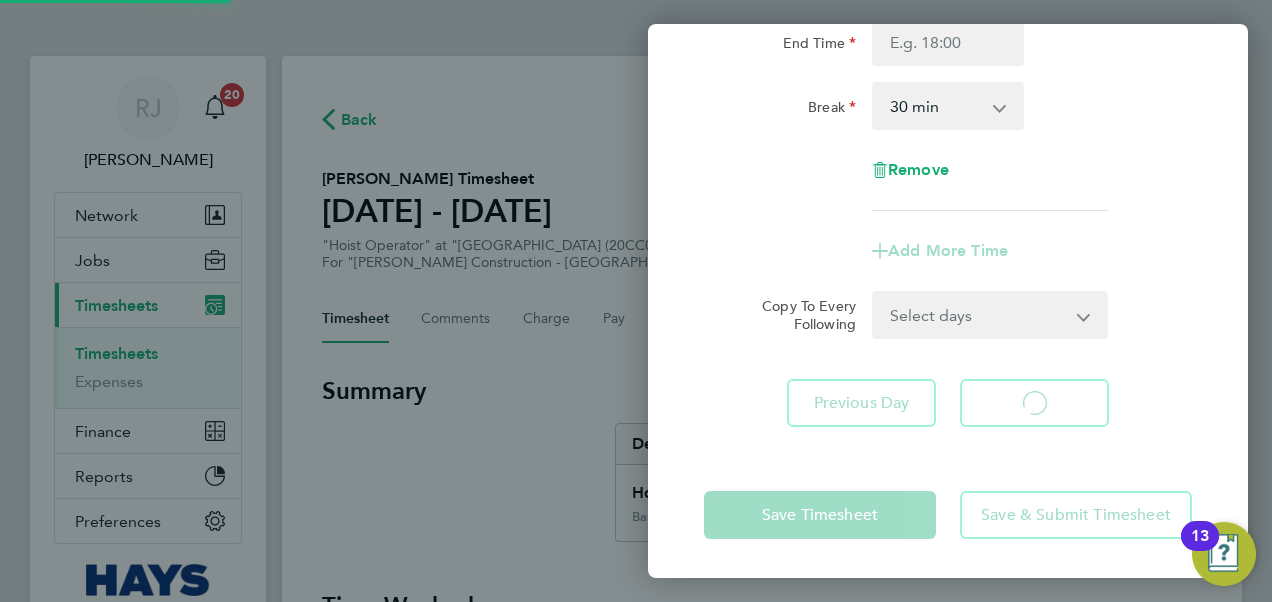 select on "30" 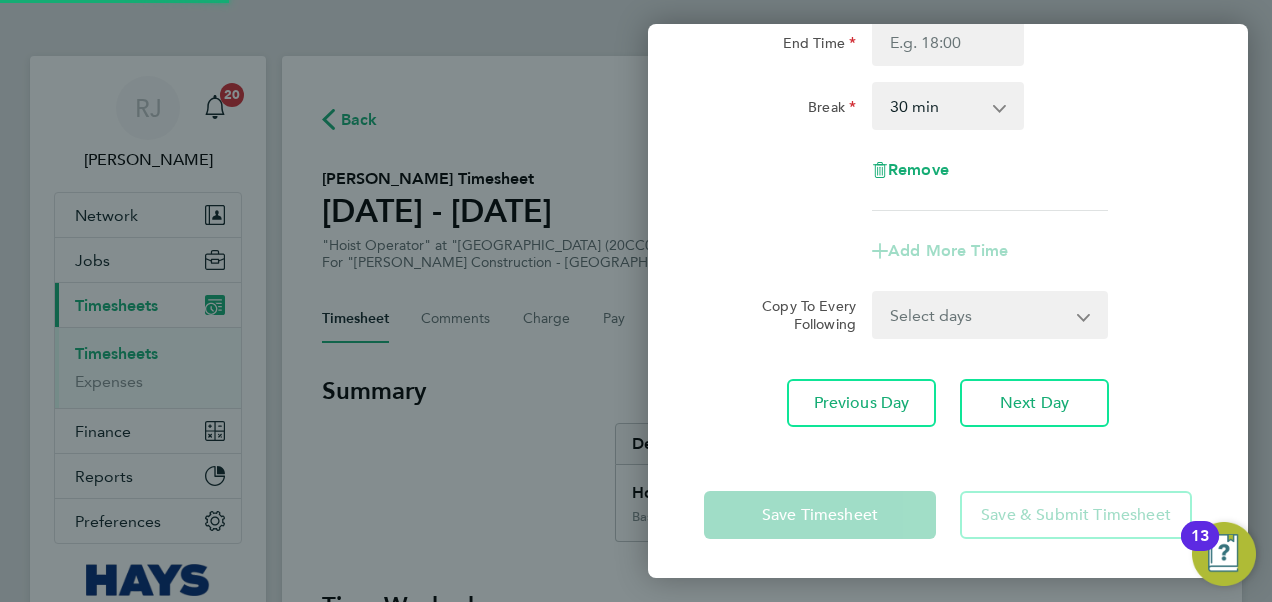 scroll, scrollTop: 0, scrollLeft: 0, axis: both 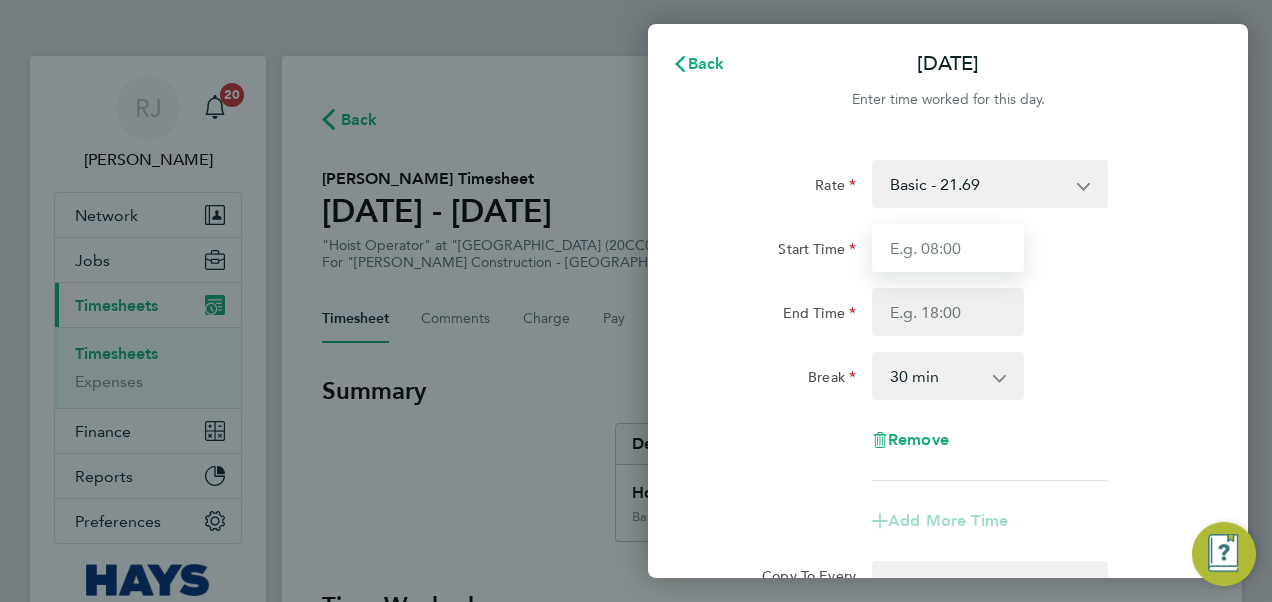 click on "Start Time" at bounding box center (948, 248) 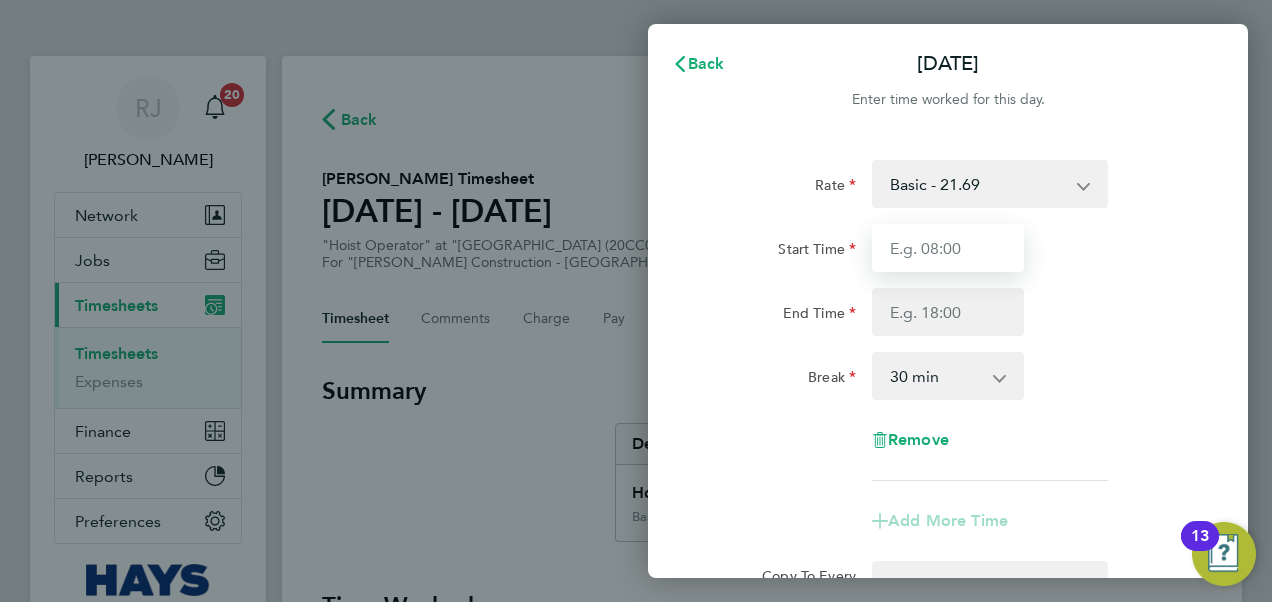 type on "07:30" 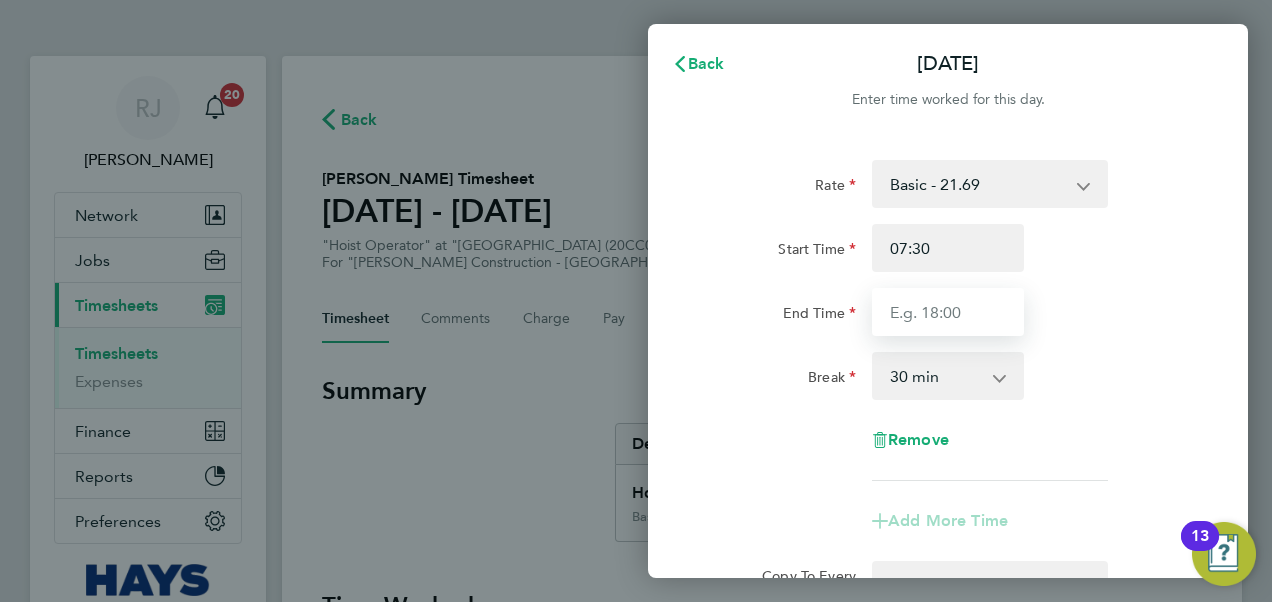 type on "17:00" 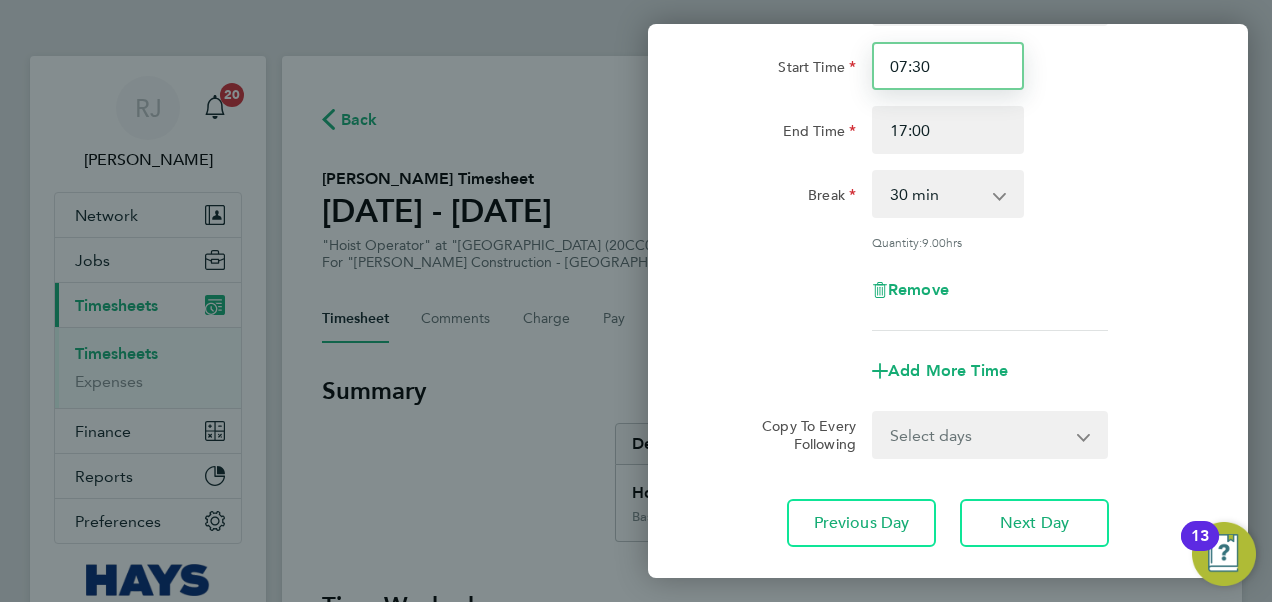 scroll, scrollTop: 200, scrollLeft: 0, axis: vertical 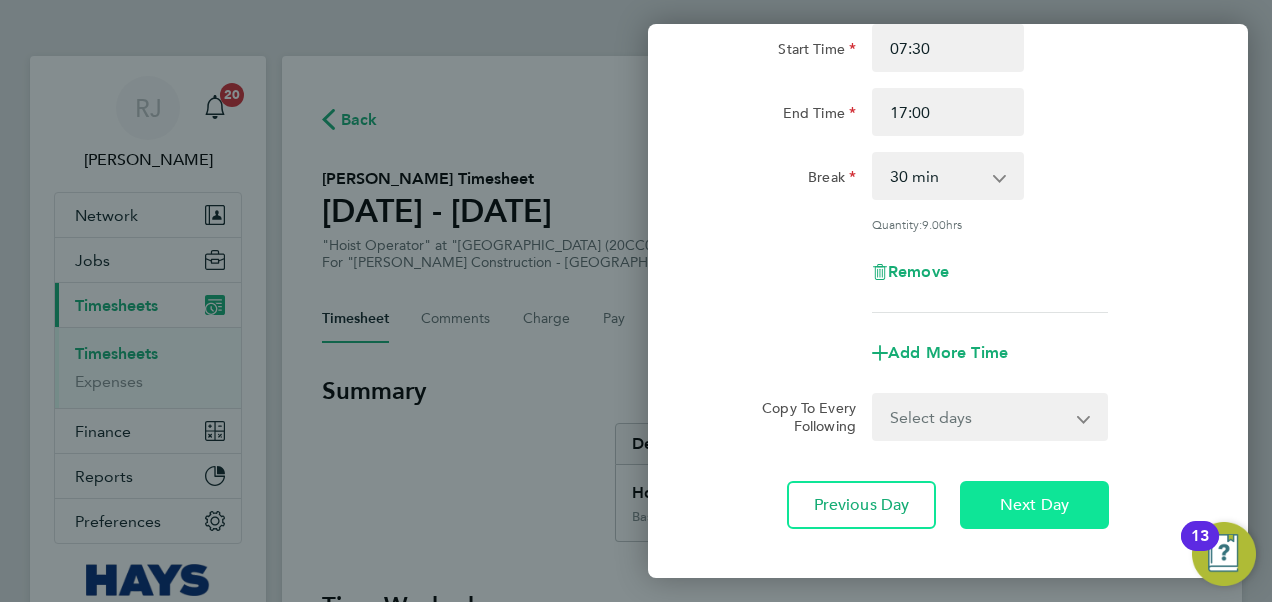 click on "Next Day" 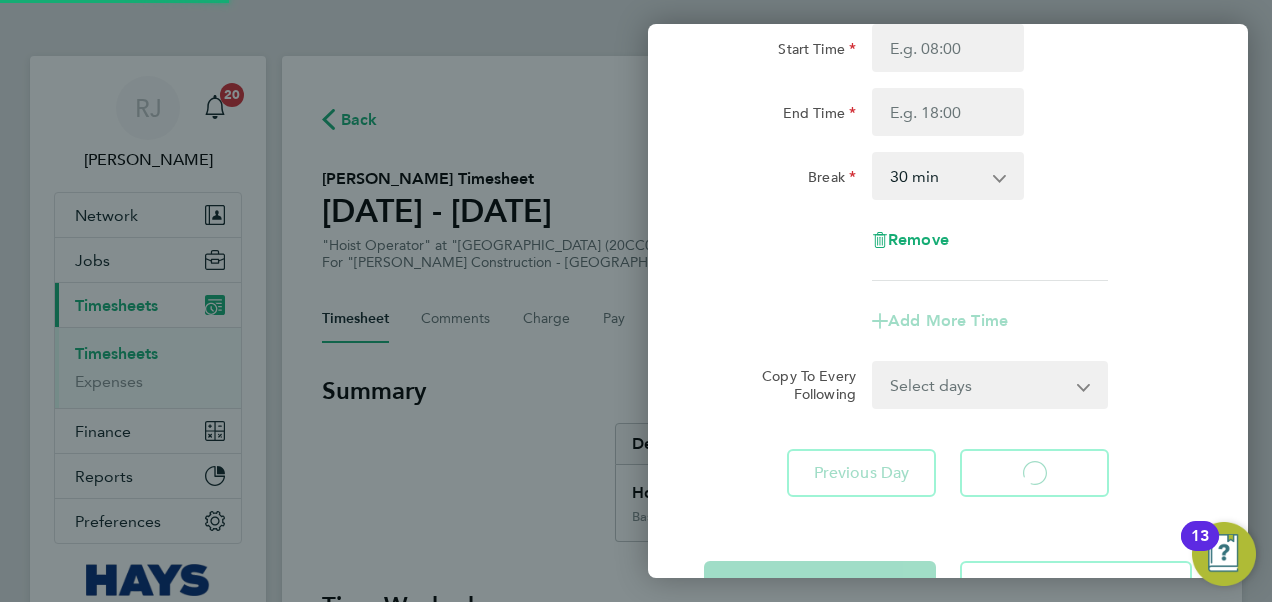 select on "30" 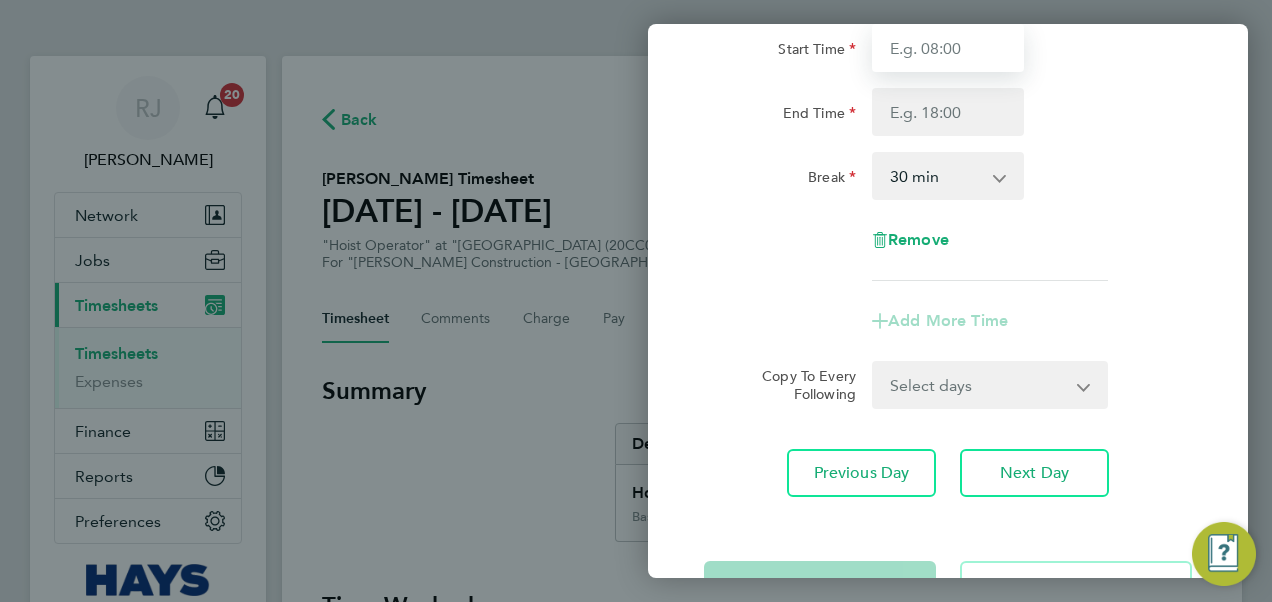 click on "Start Time" at bounding box center (948, 48) 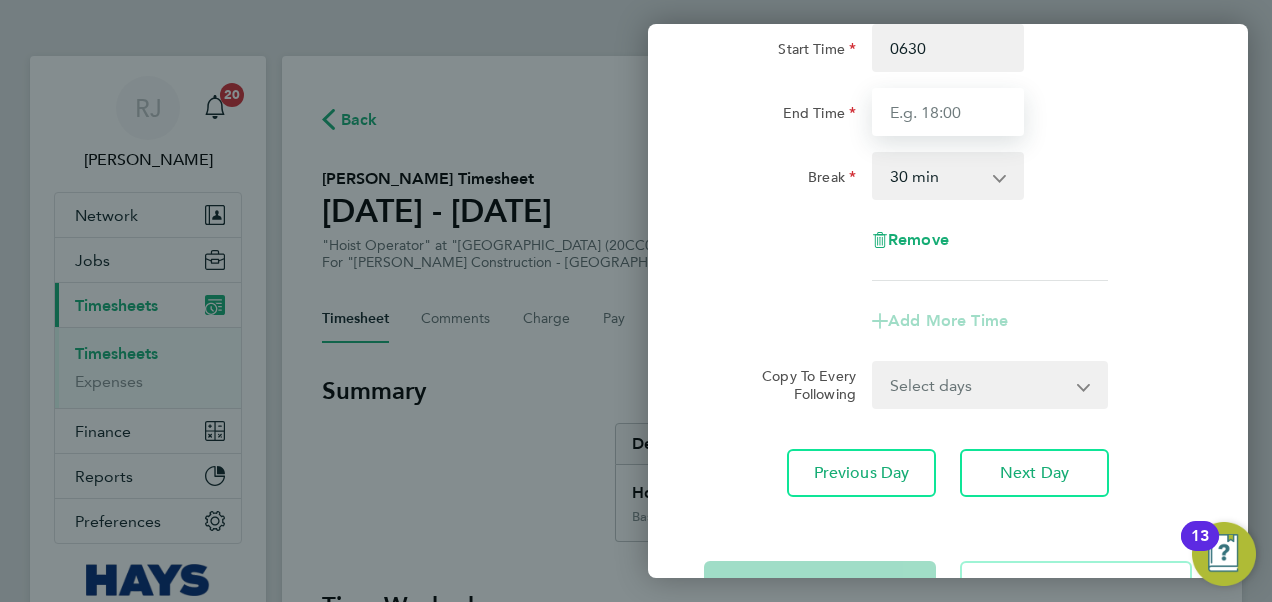 type on "06:30" 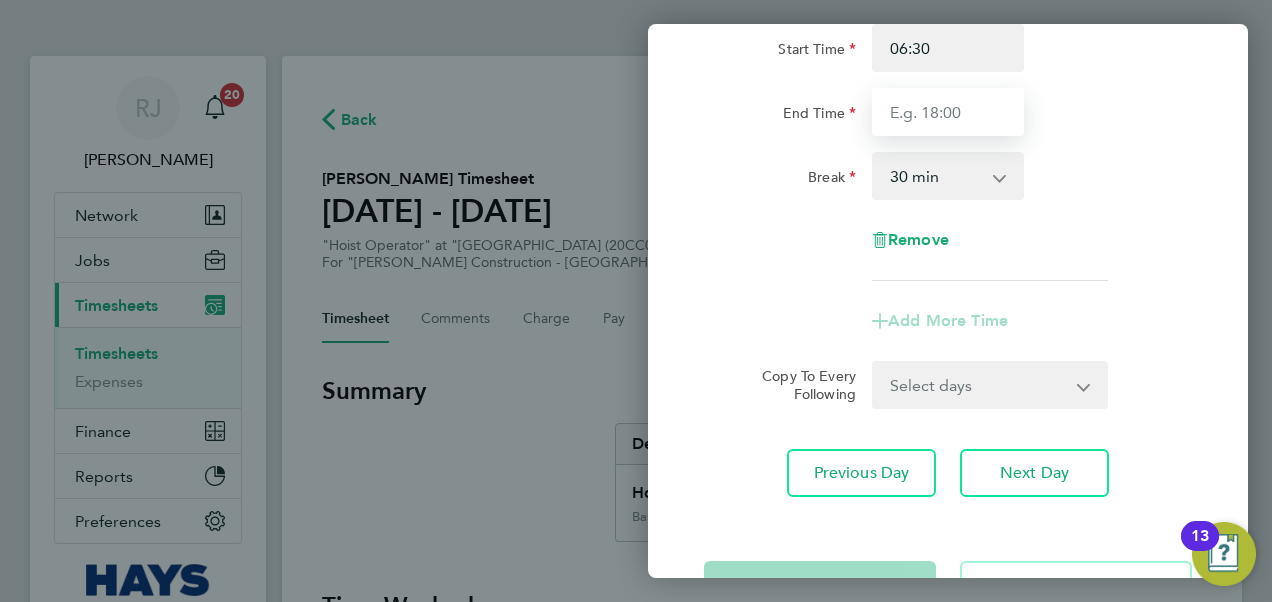 click on "End Time" at bounding box center (948, 112) 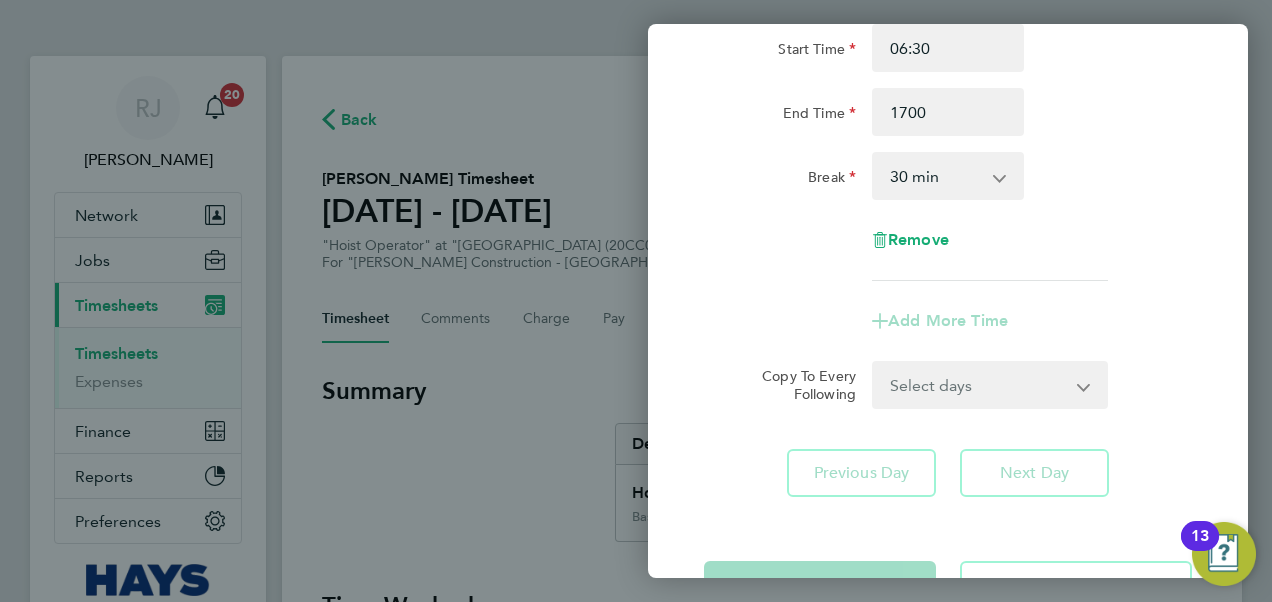 type on "17:00" 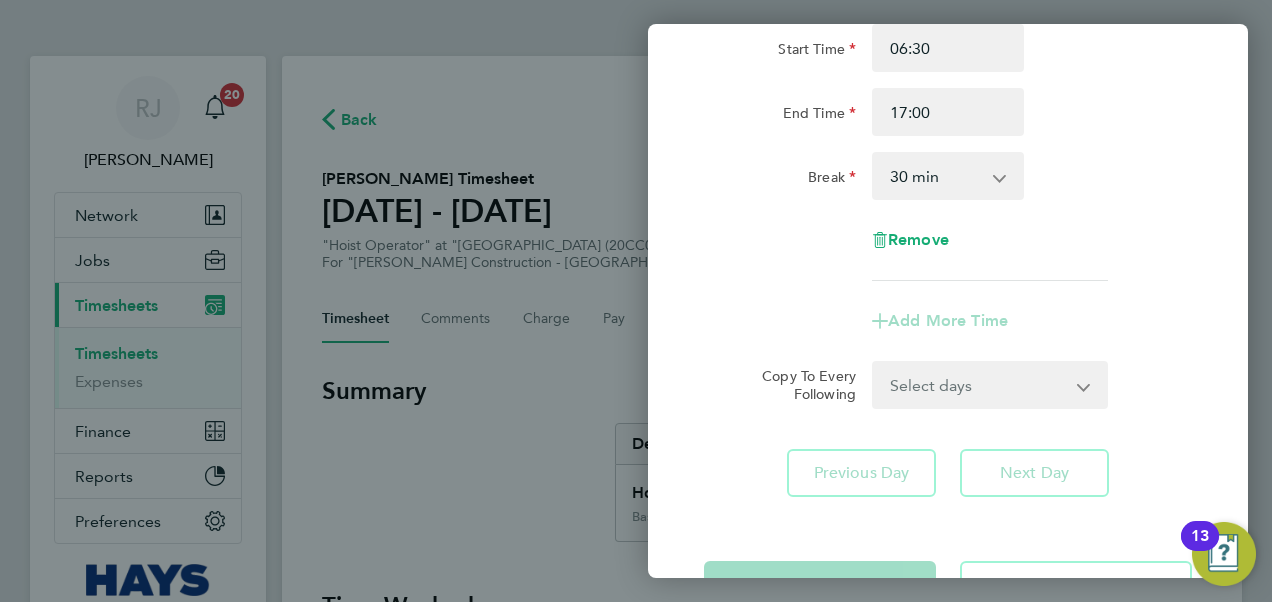 click on "Remove" 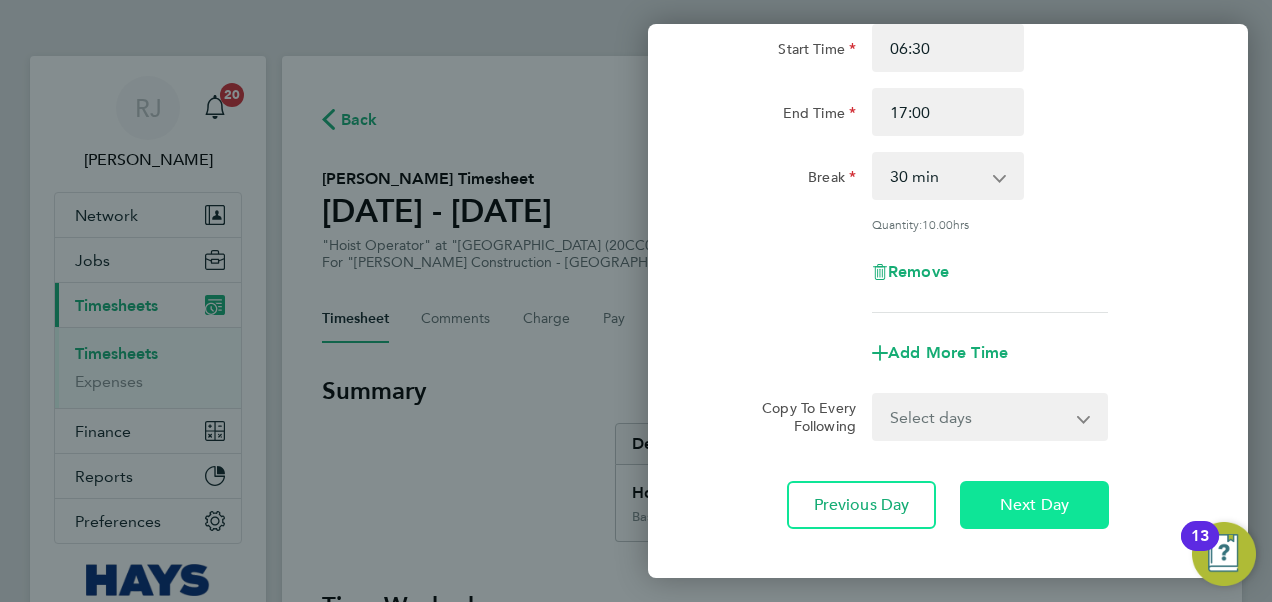 click on "Next Day" 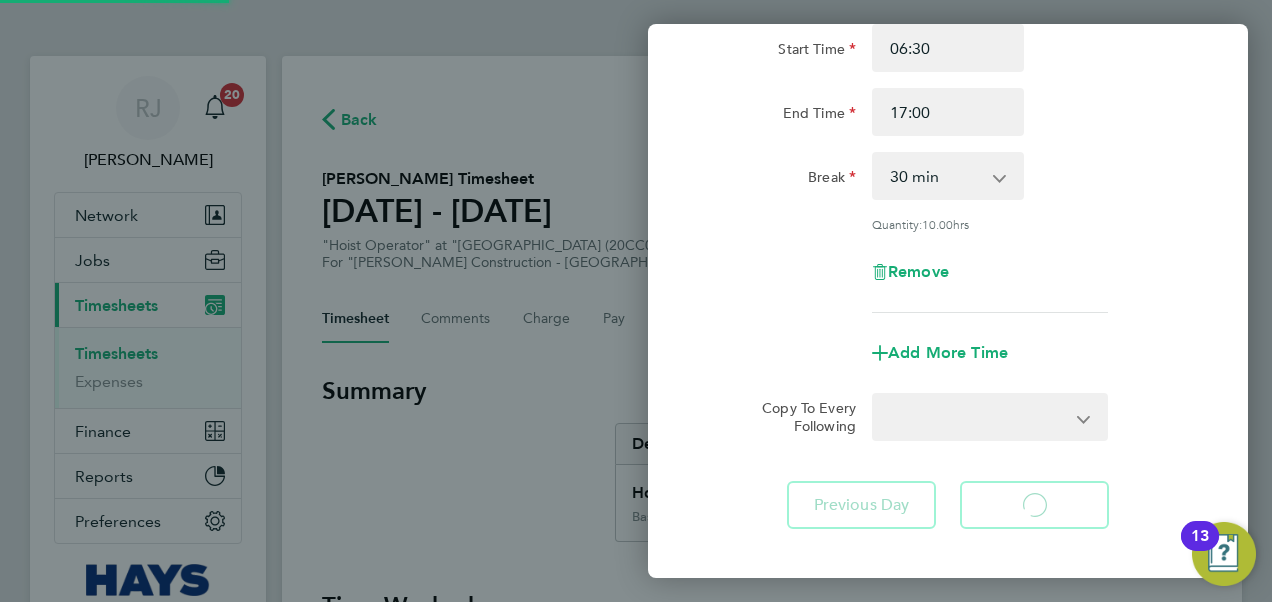 select on "30" 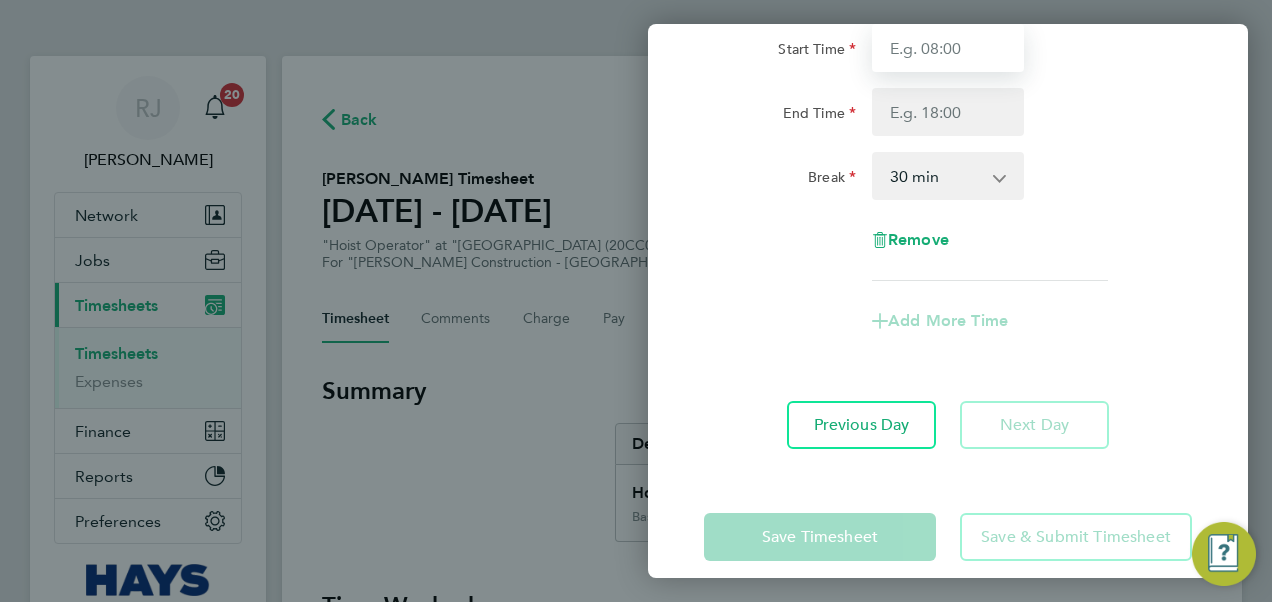 click on "Start Time" at bounding box center (948, 48) 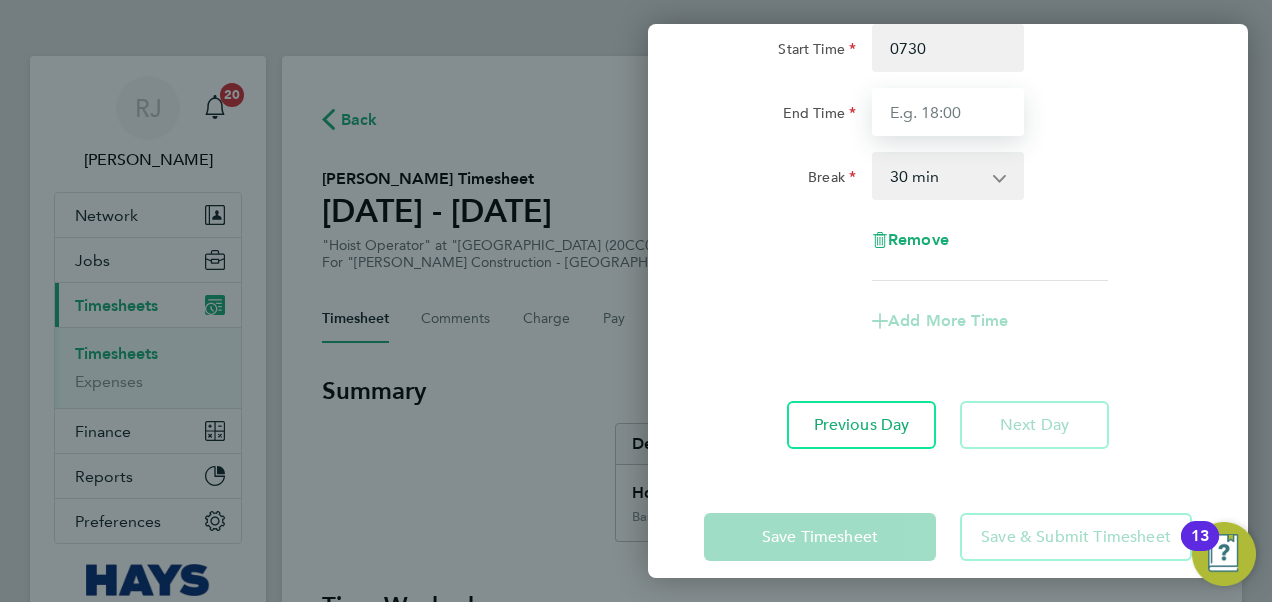 type on "07:30" 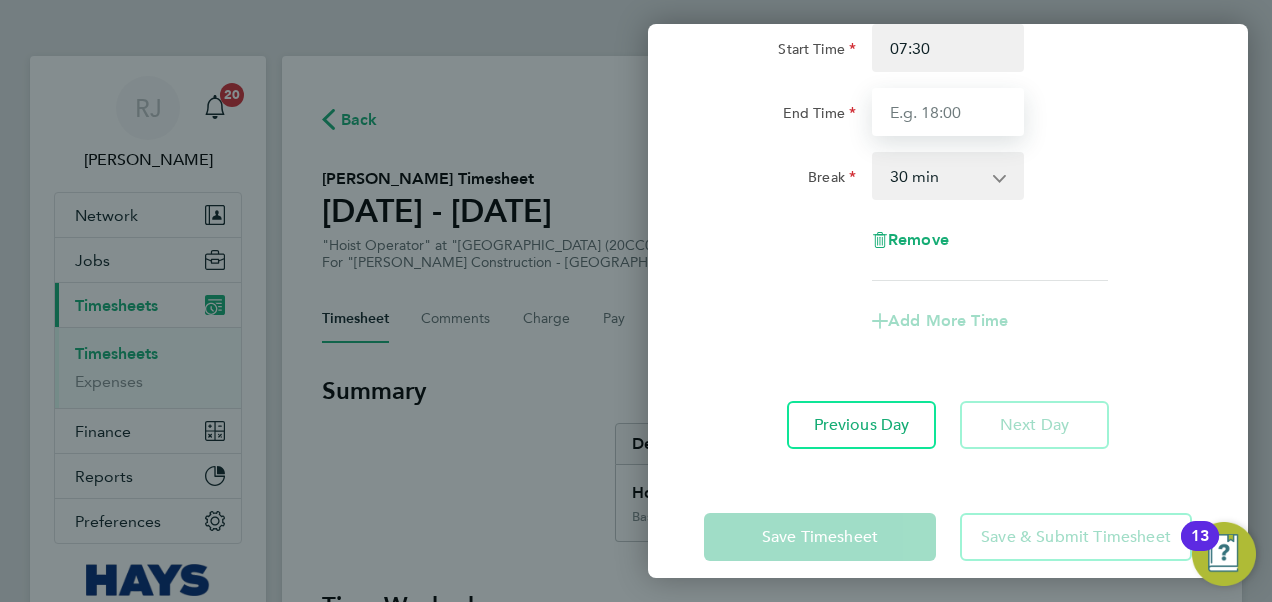 click on "End Time" at bounding box center (948, 112) 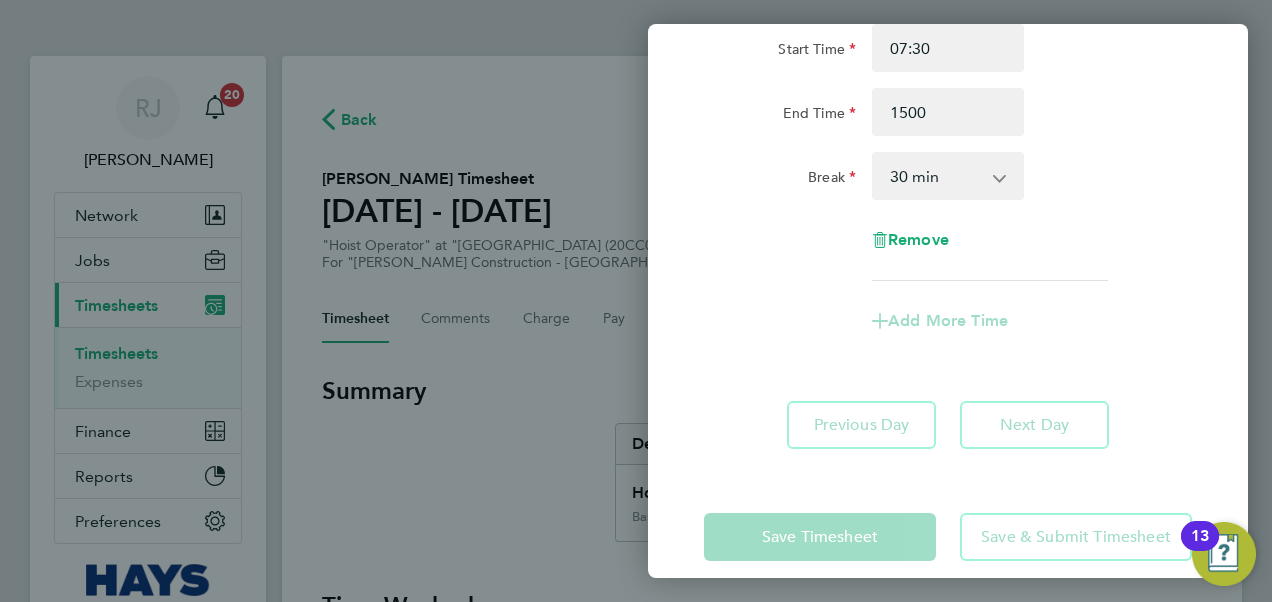 type on "15:00" 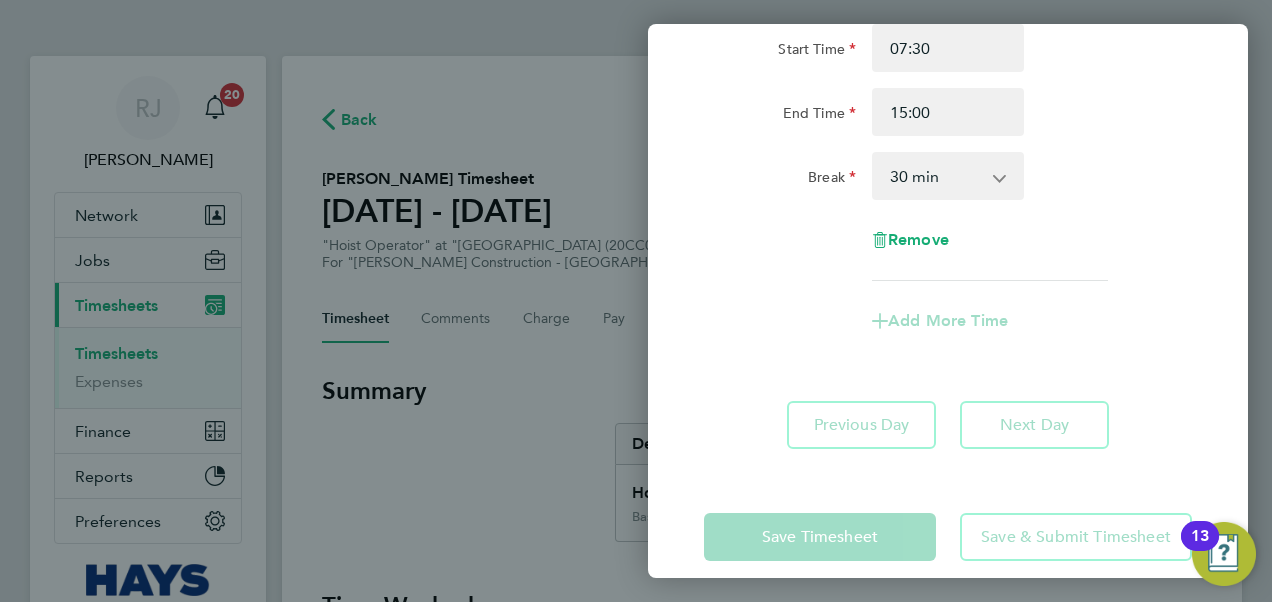 click on "Rate  Basic - 21.69   Weekday OT 45h+ - 31.61   Sat first 4h - 31.61   Sat after 4h - 40.77   Sunday - 40.77   Bank Holiday - 40.77
Start Time 07:30 End Time 15:00 Break  0 min   15 min   30 min   45 min   60 min   75 min   90 min
Remove" 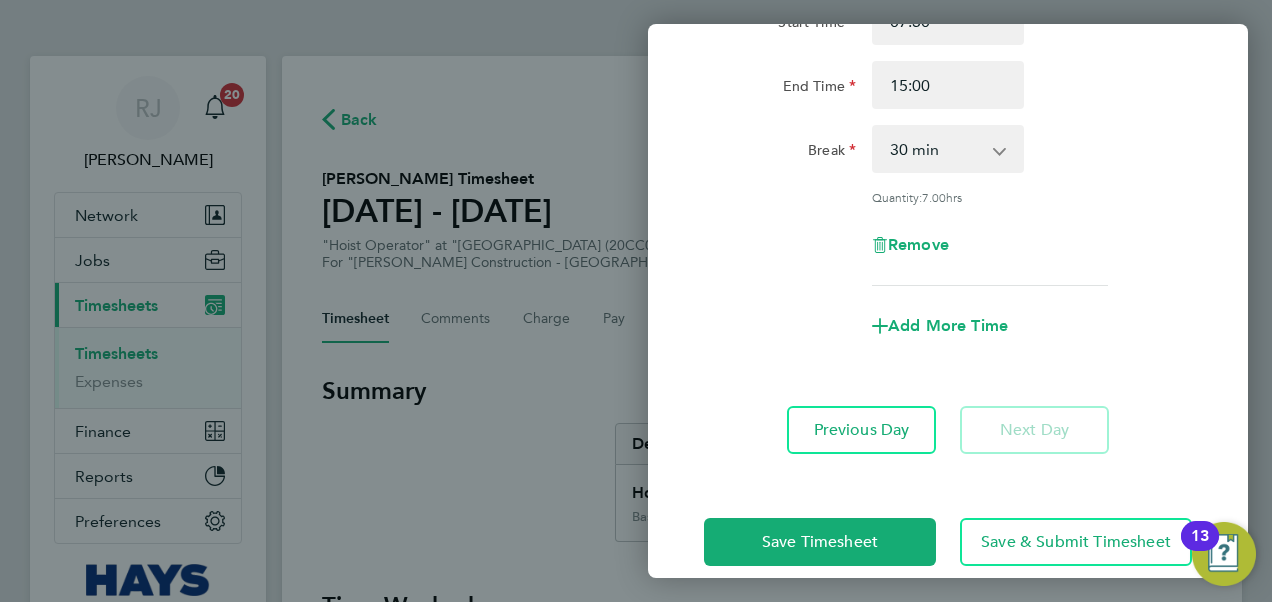 scroll, scrollTop: 253, scrollLeft: 0, axis: vertical 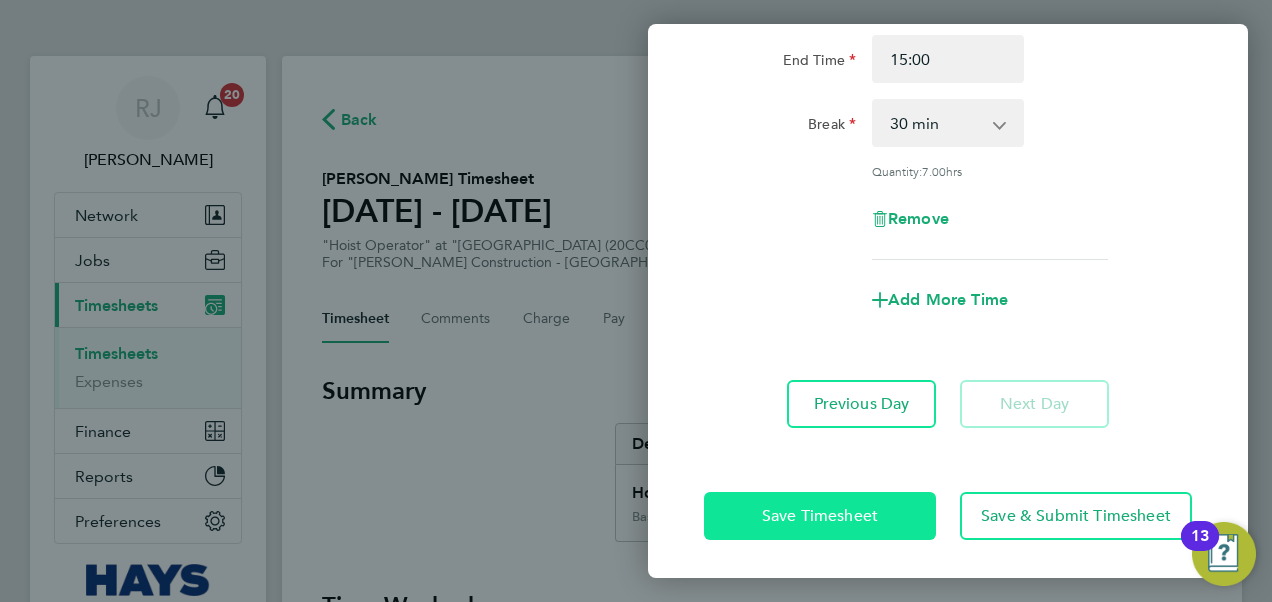 click on "Save Timesheet" 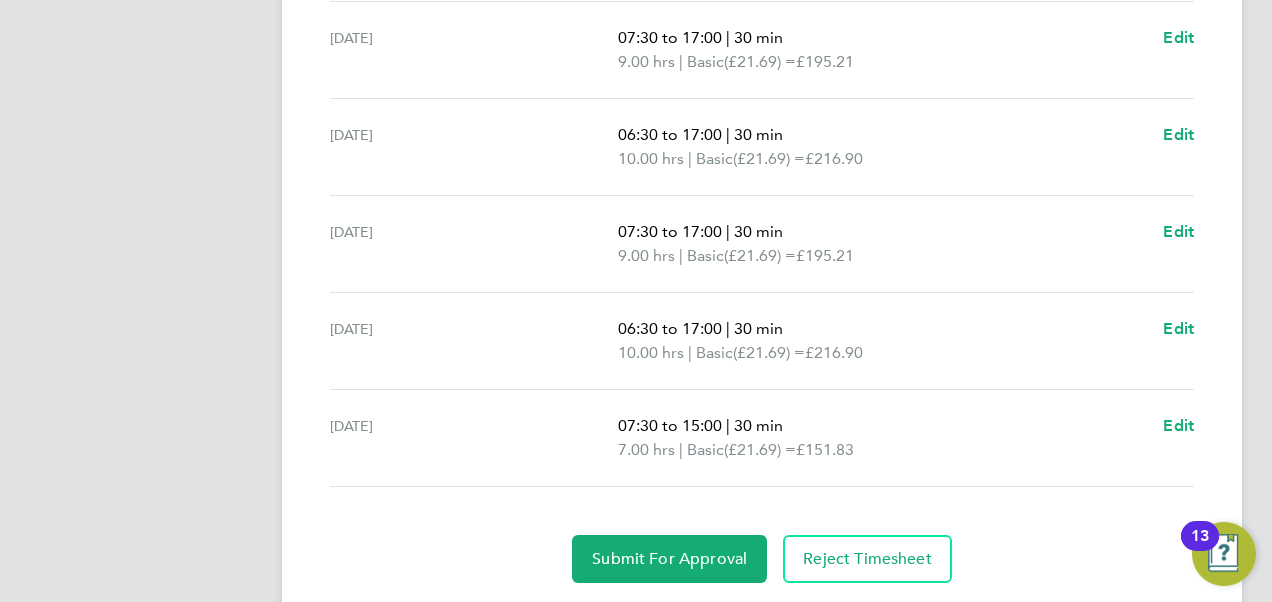 scroll, scrollTop: 839, scrollLeft: 0, axis: vertical 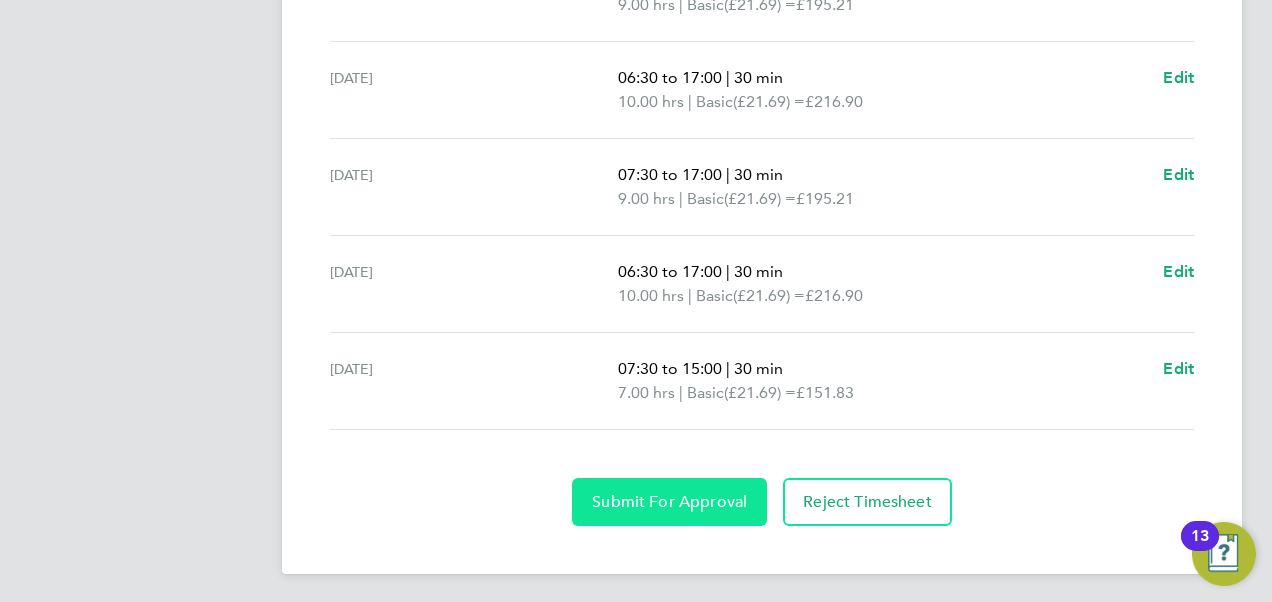 click on "Submit For Approval" 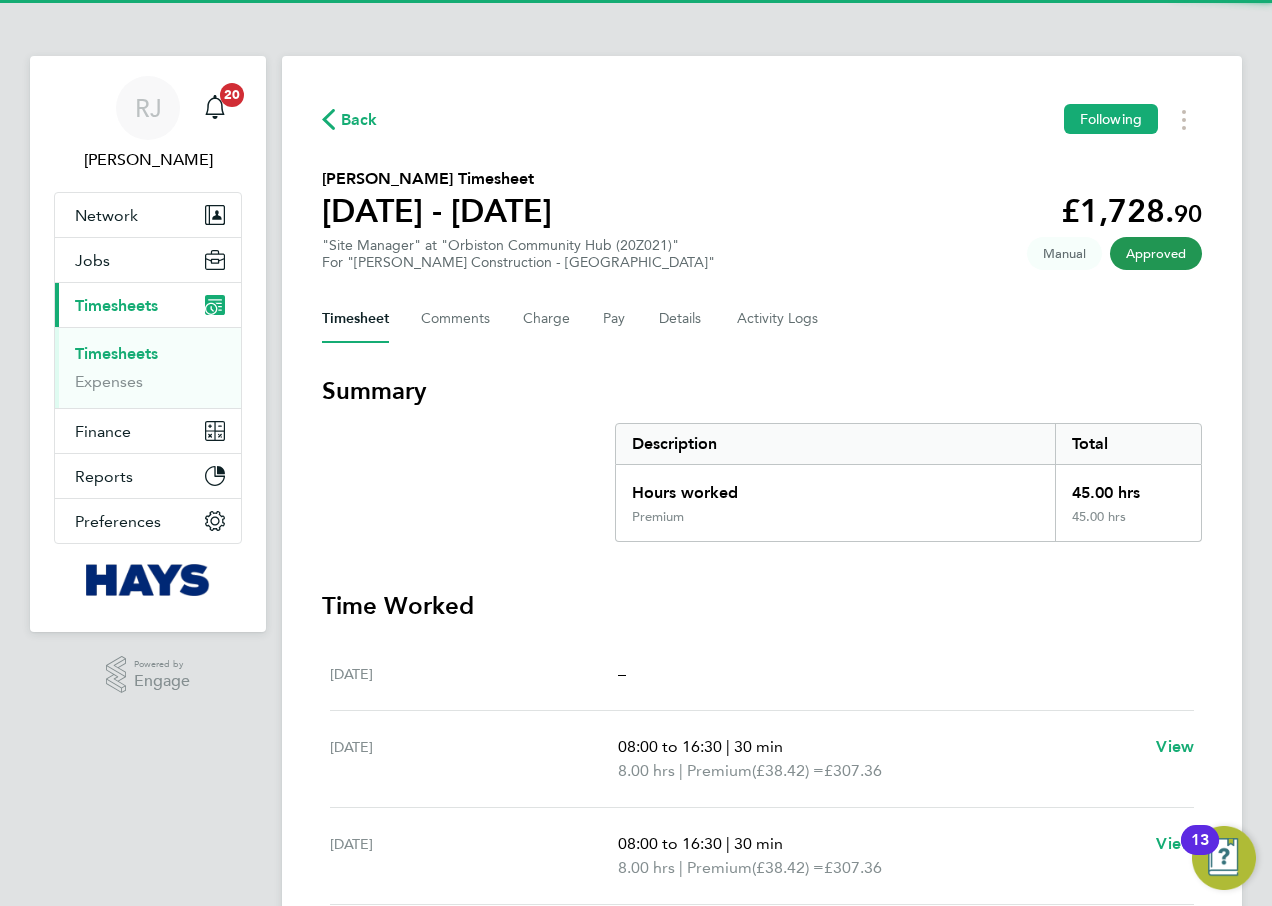 scroll, scrollTop: 0, scrollLeft: 0, axis: both 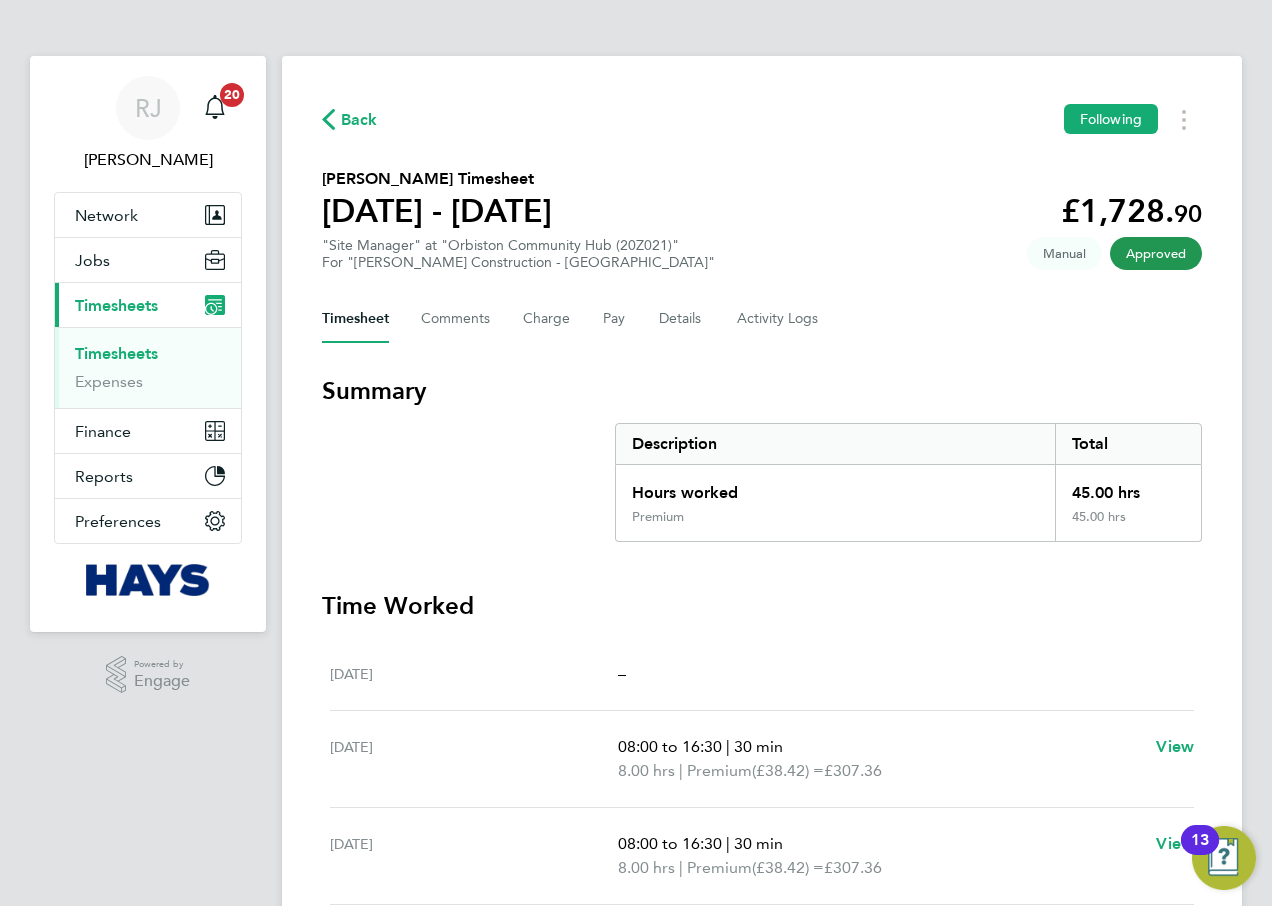 drag, startPoint x: 101, startPoint y: 351, endPoint x: 111, endPoint y: 356, distance: 11.18034 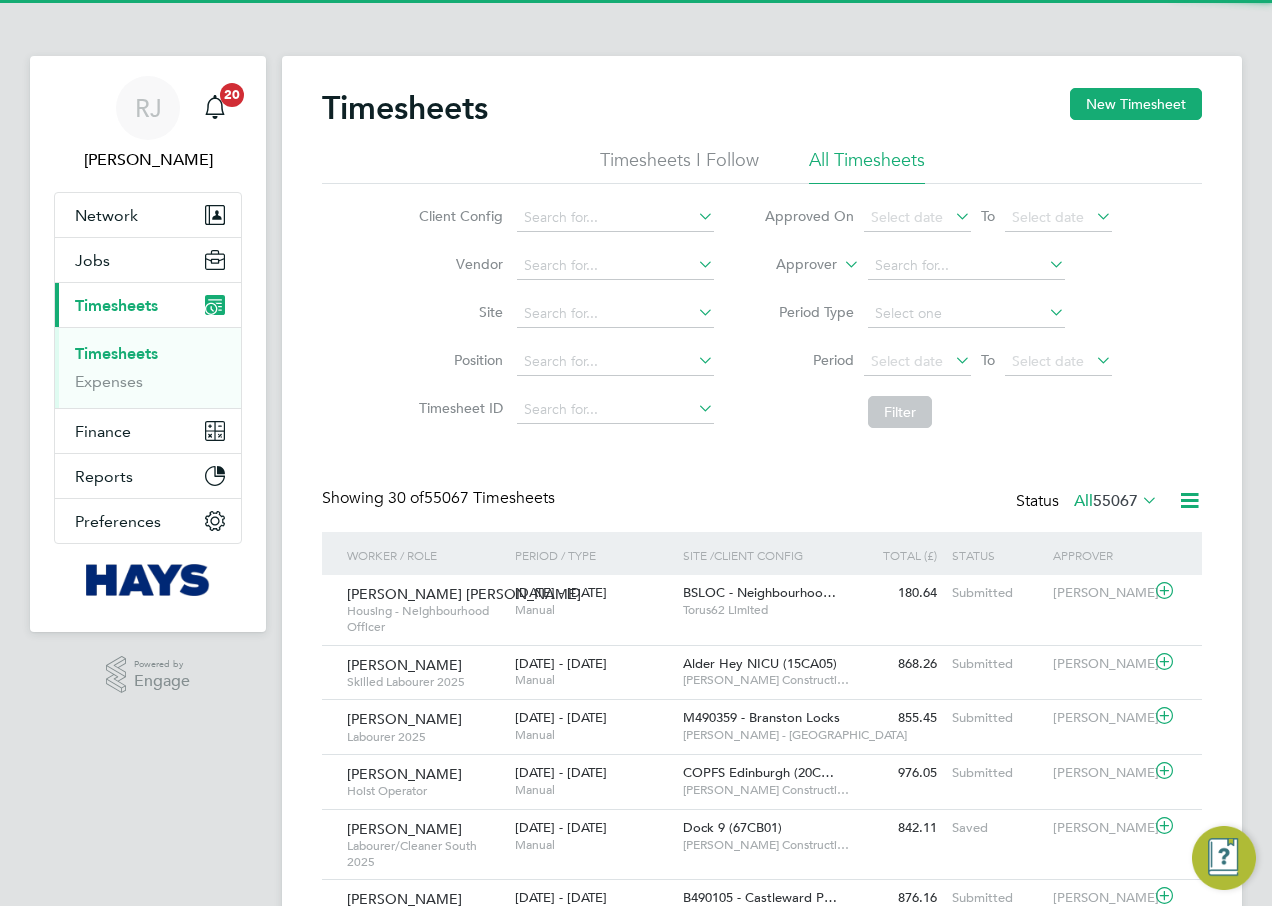scroll, scrollTop: 10, scrollLeft: 10, axis: both 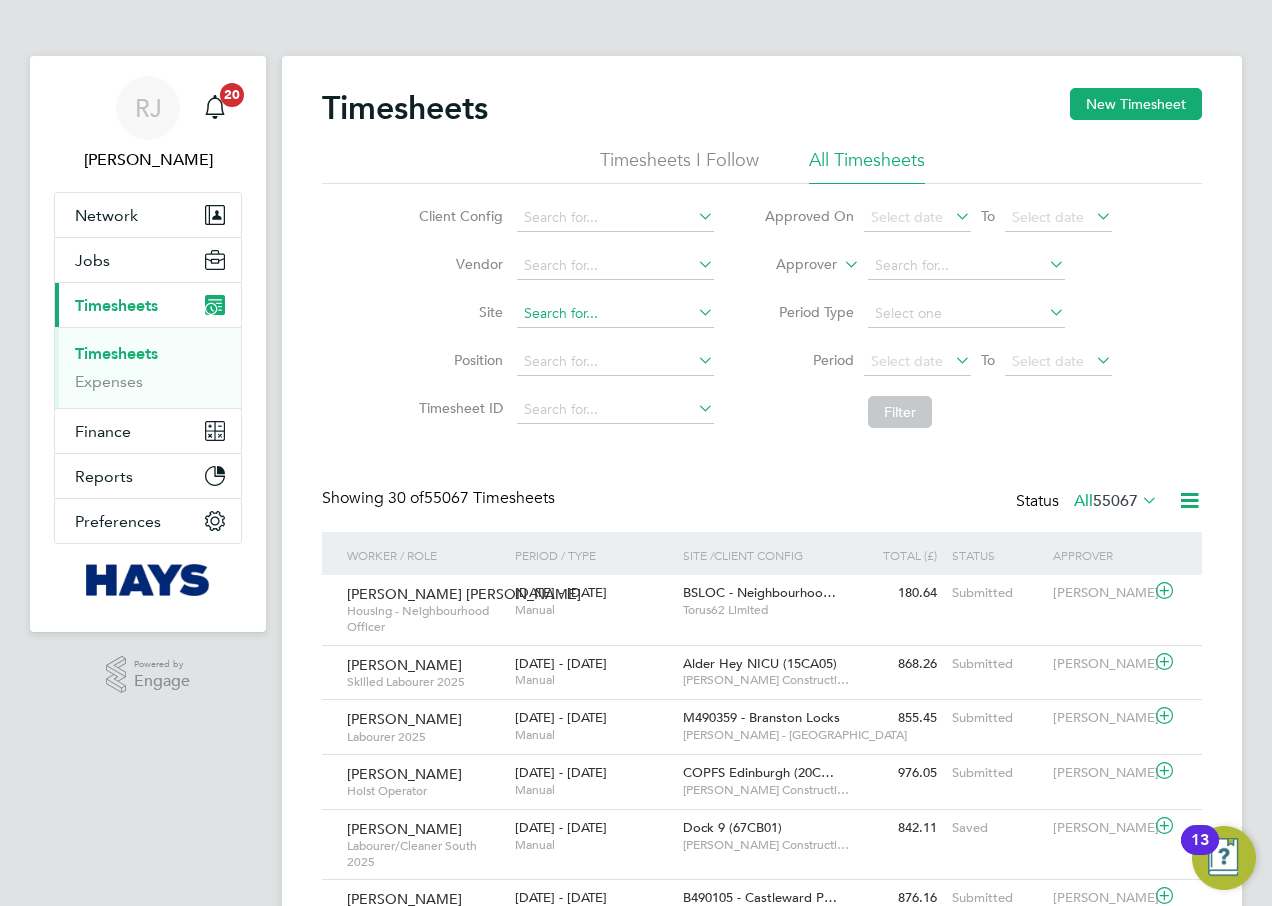click 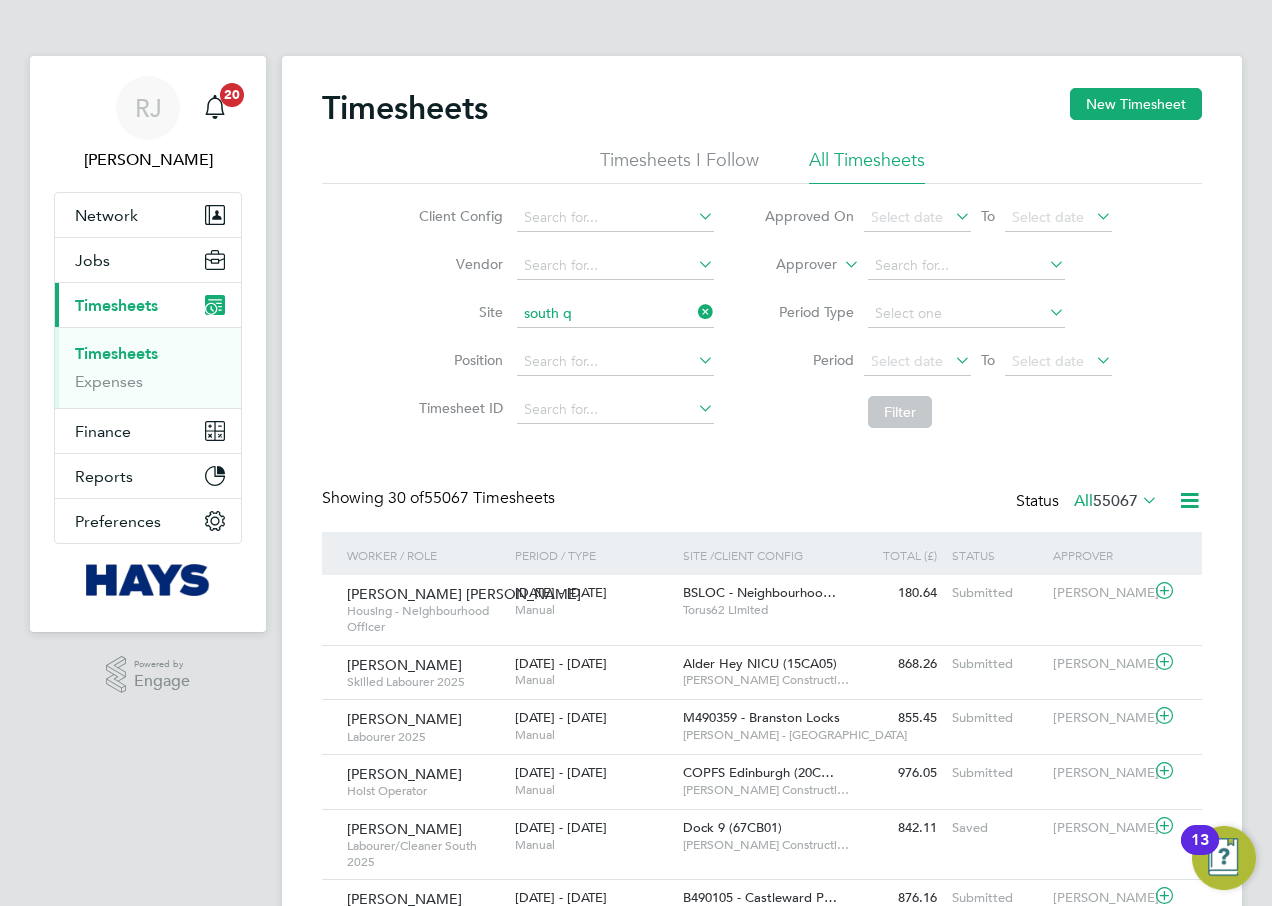 click on "G400186 -  South   Q ueensferry All Areas" 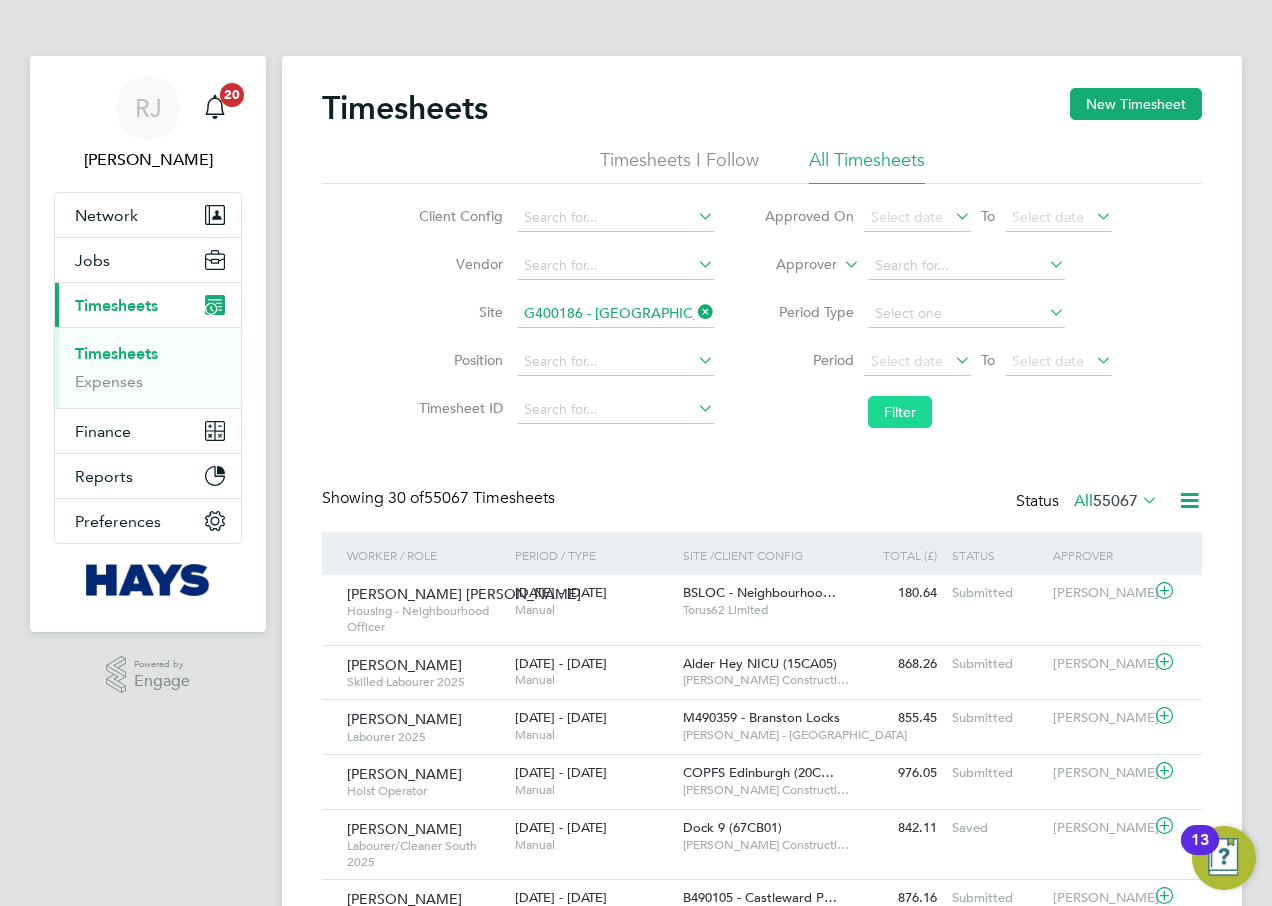 click on "Filter" 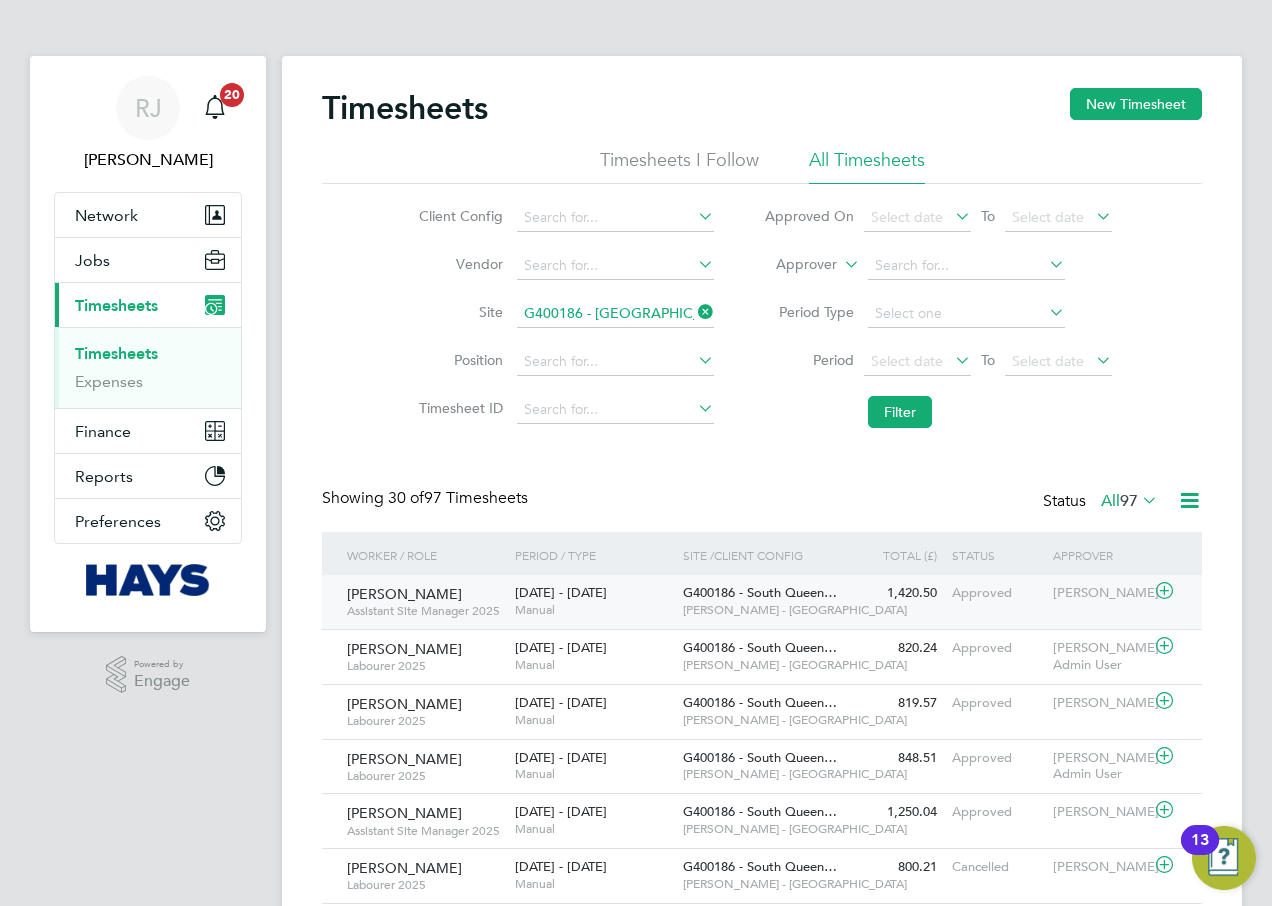 click on "Manual" 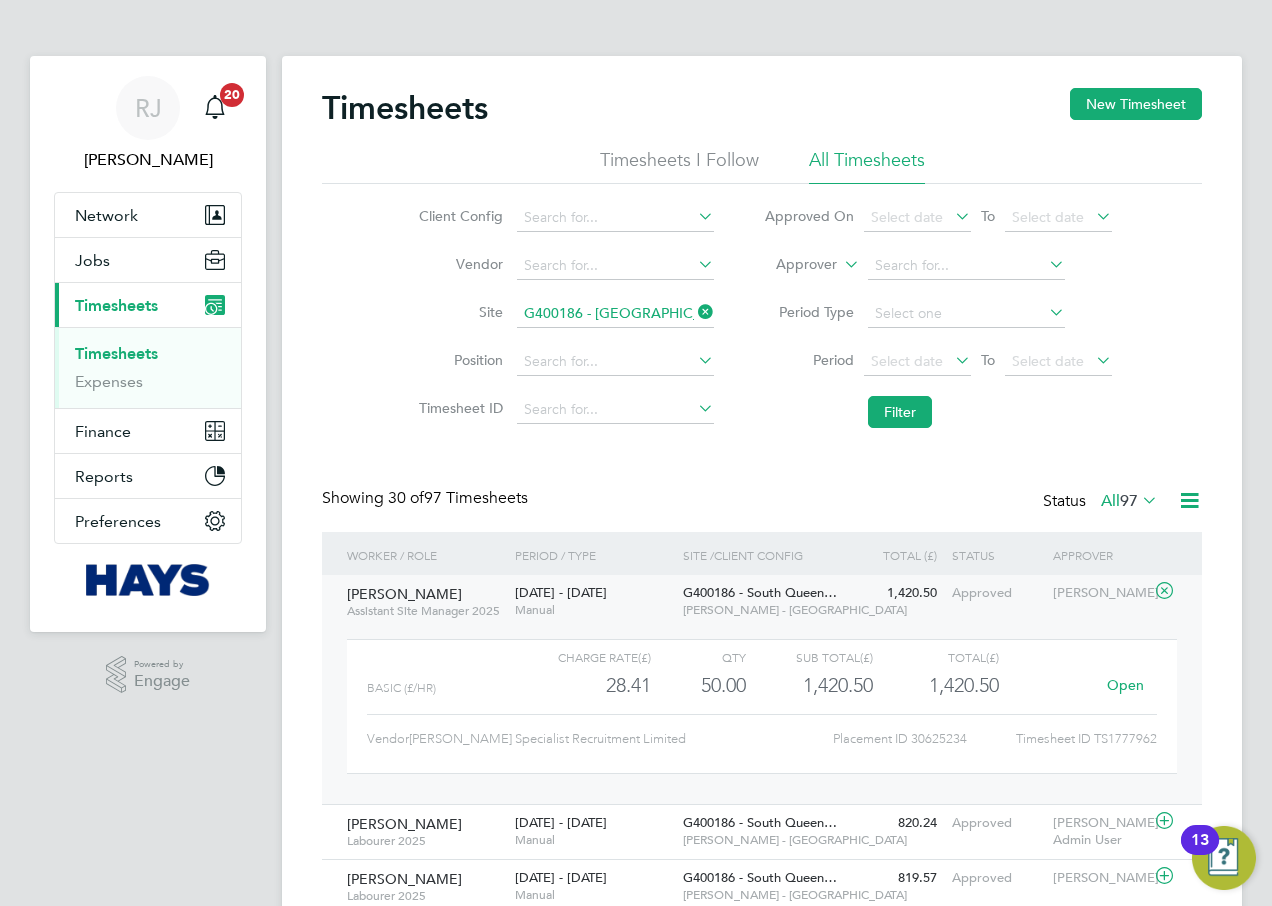 click 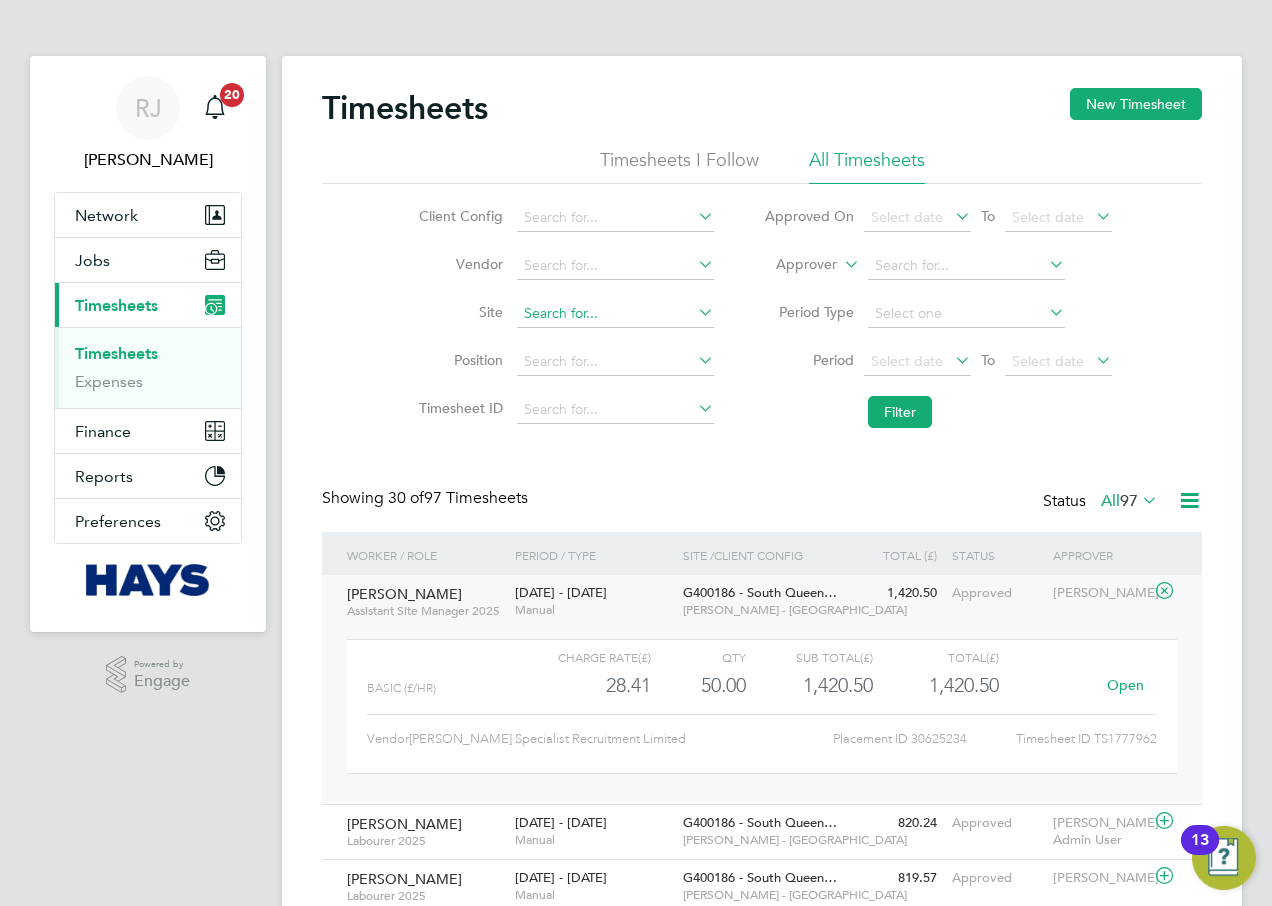 click 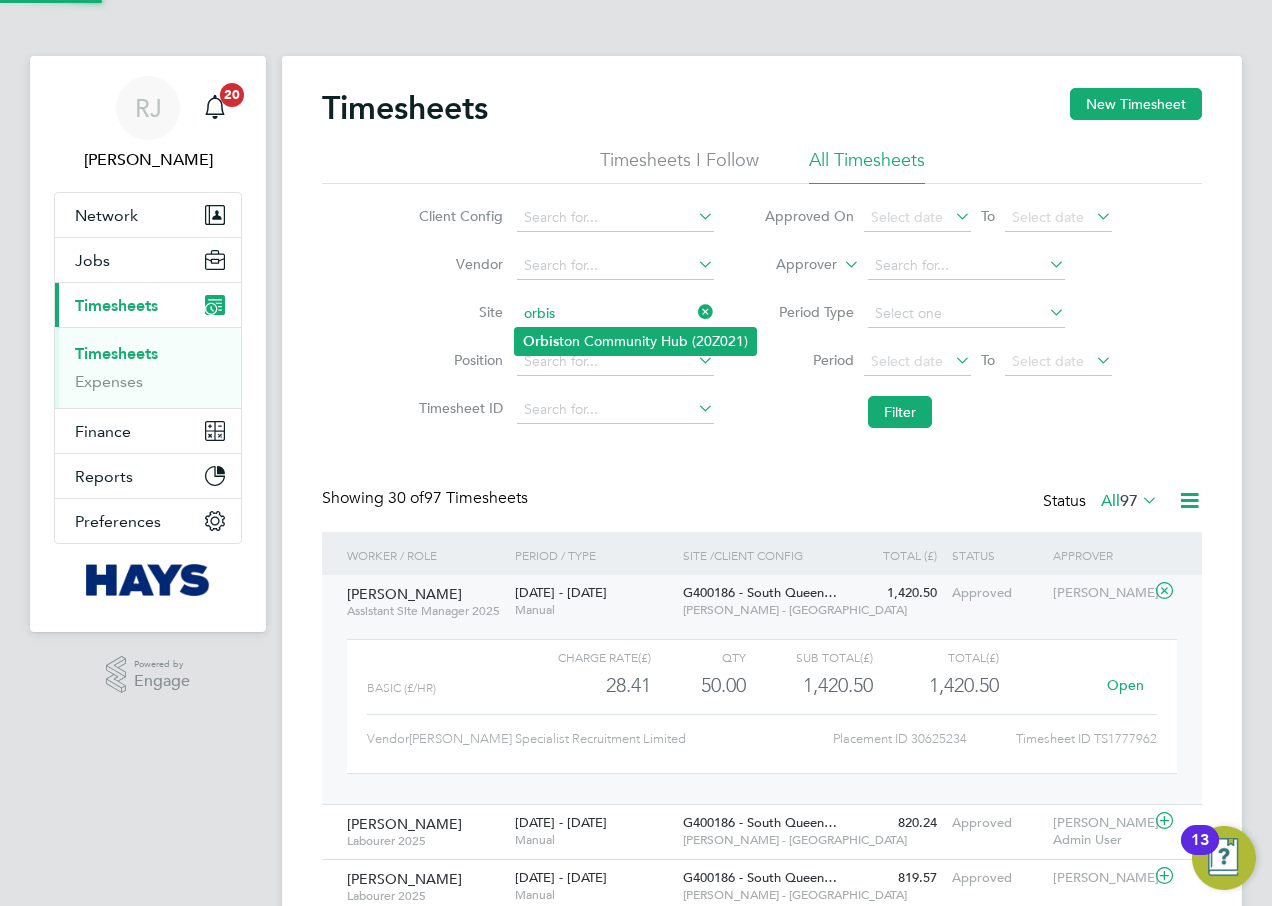 click on "Orbis ton Community Hub (20Z021)" 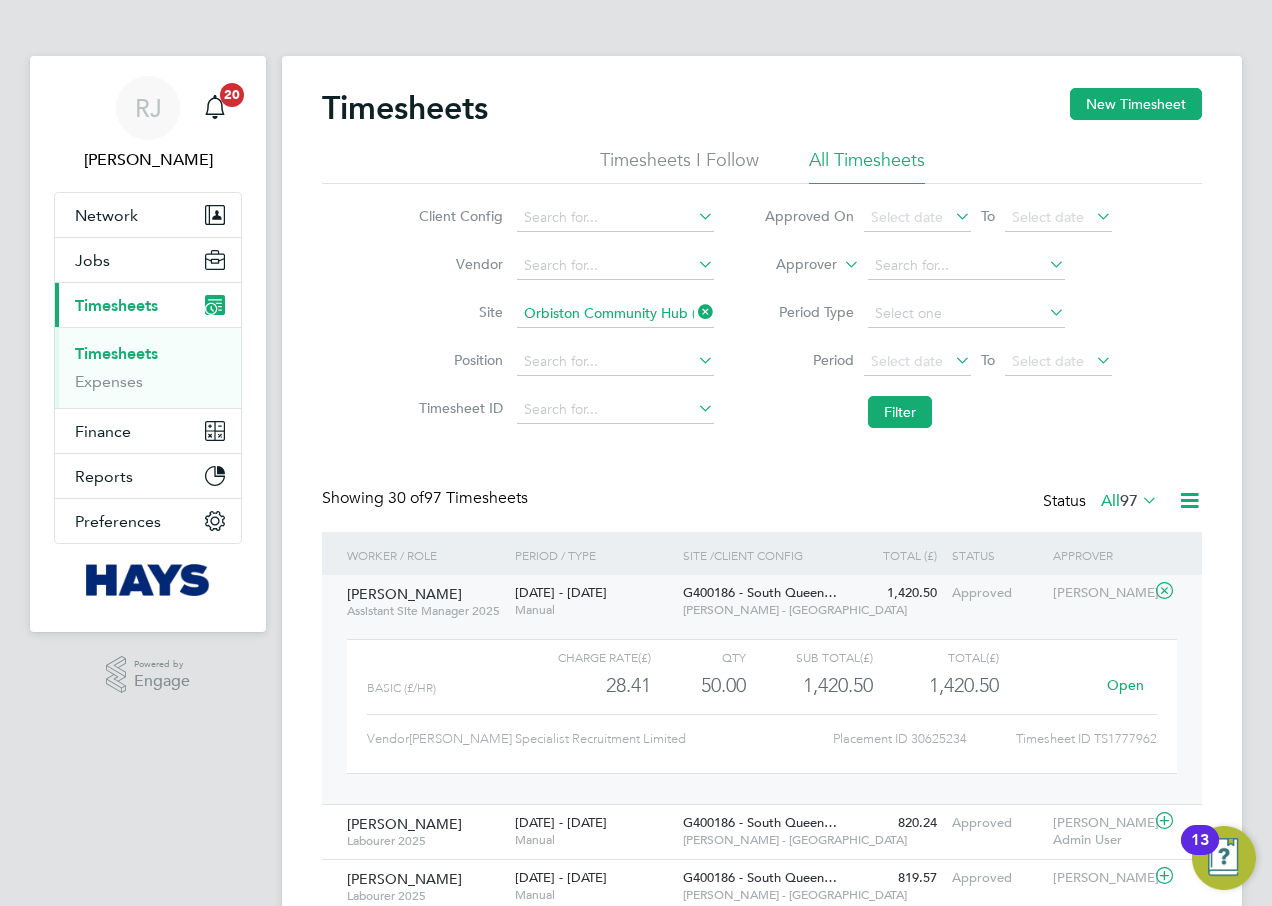 drag, startPoint x: 972, startPoint y: 421, endPoint x: 937, endPoint y: 418, distance: 35.128338 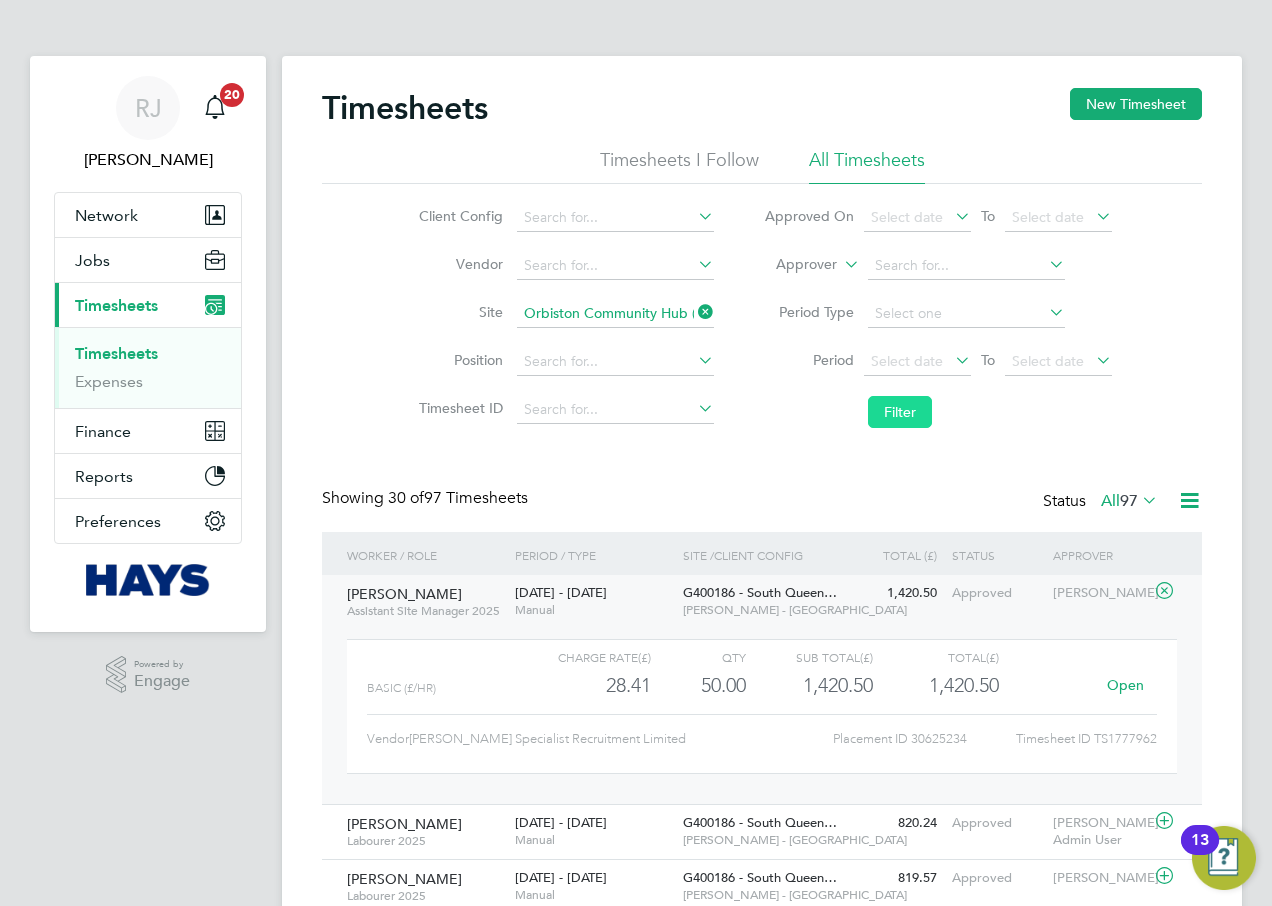 click on "Filter" 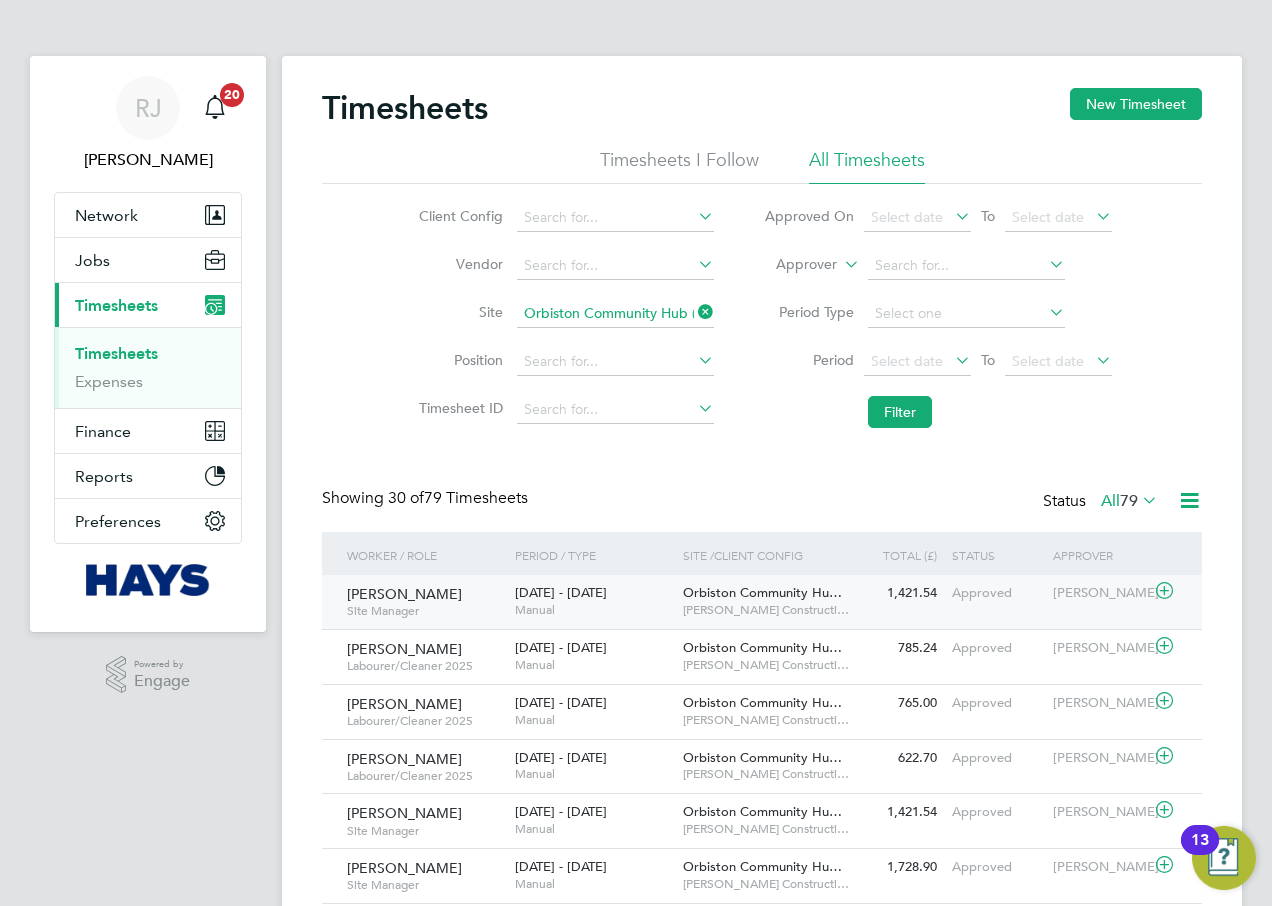 click on "[DATE] - [DATE]" 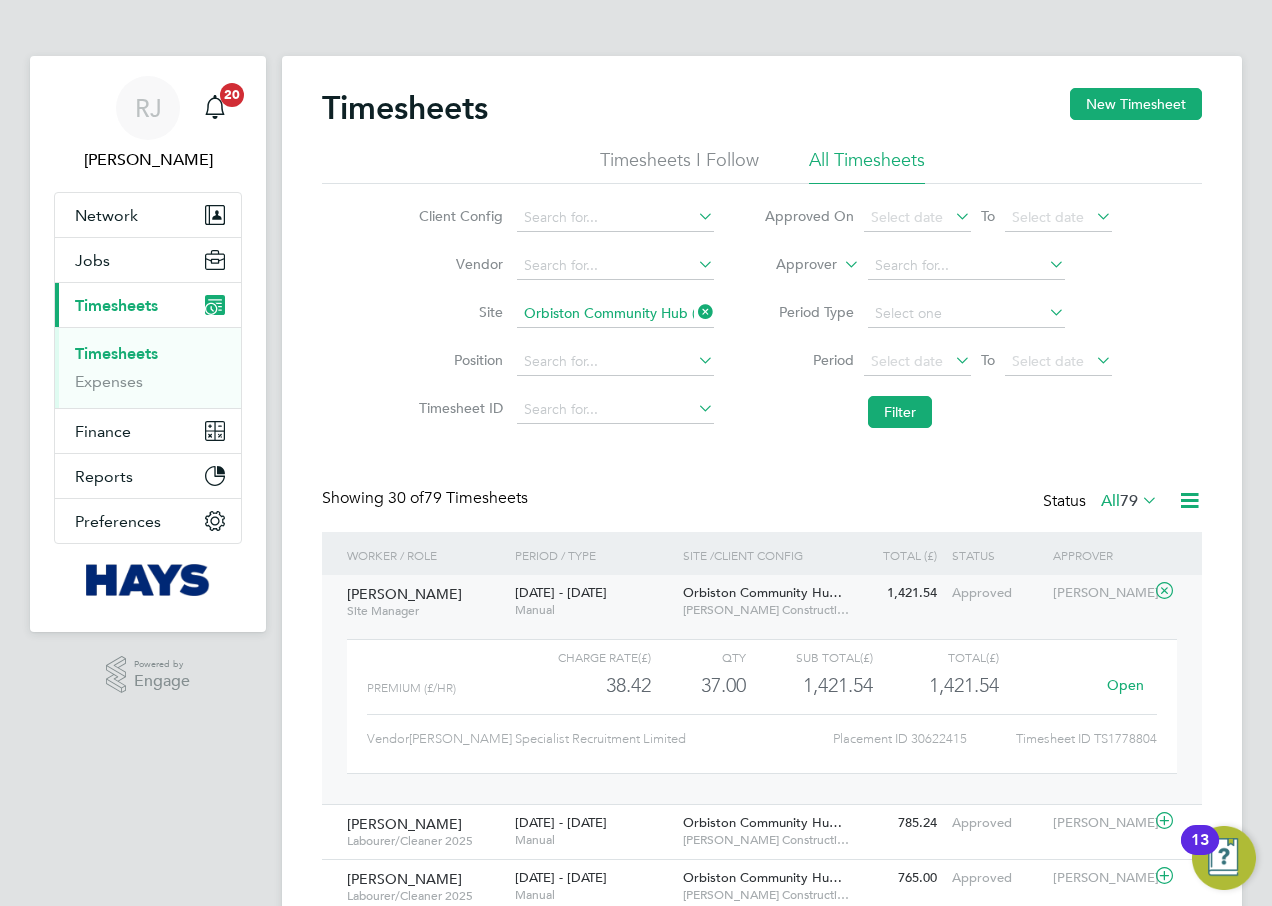 click on "Manual" 